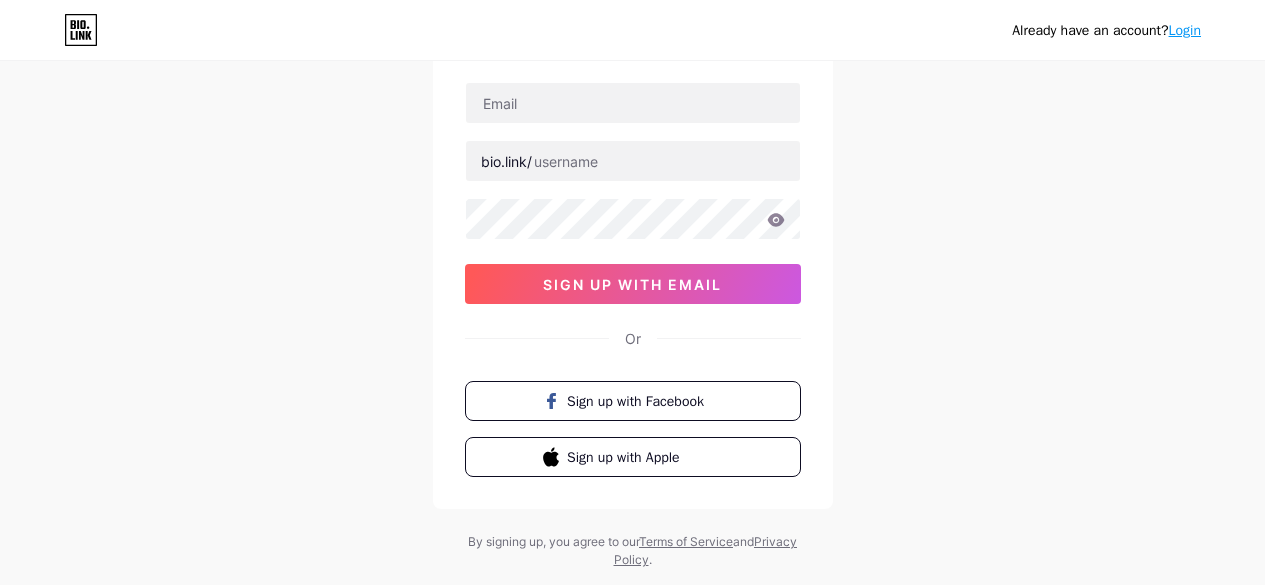 scroll, scrollTop: 180, scrollLeft: 0, axis: vertical 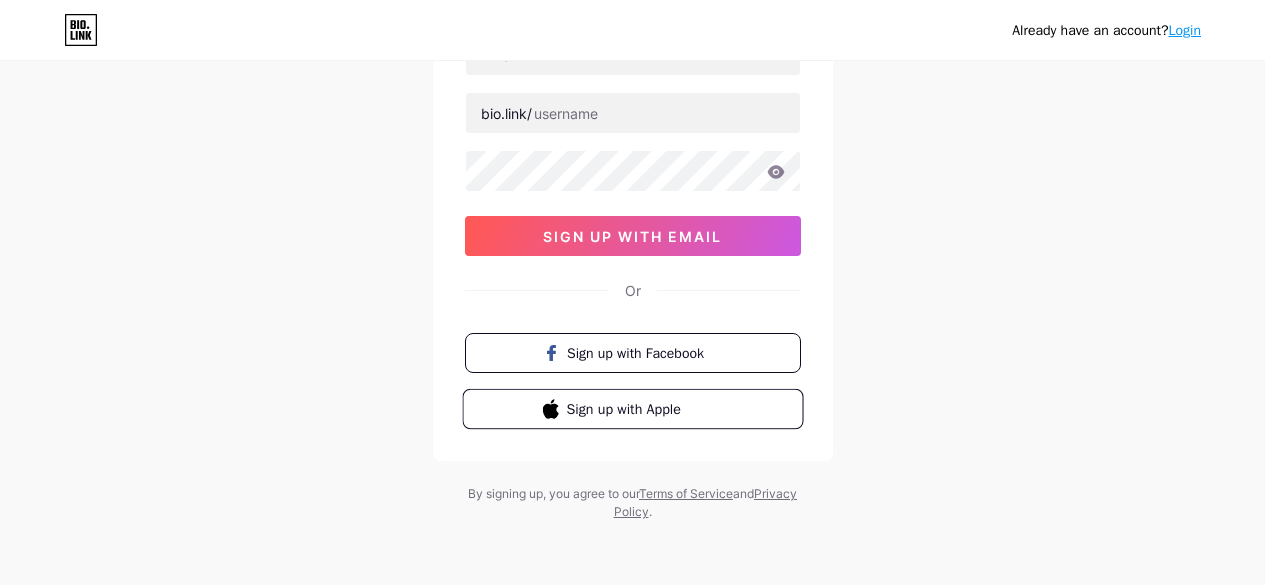 click on "Sign up with Apple" at bounding box center (644, 408) 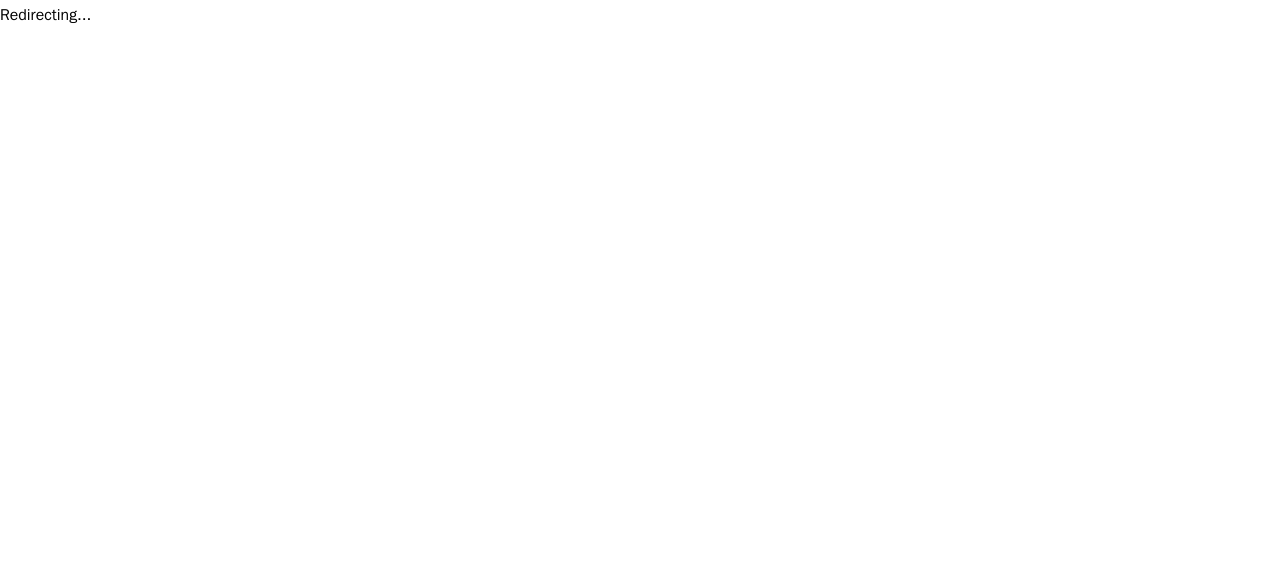 scroll, scrollTop: 0, scrollLeft: 0, axis: both 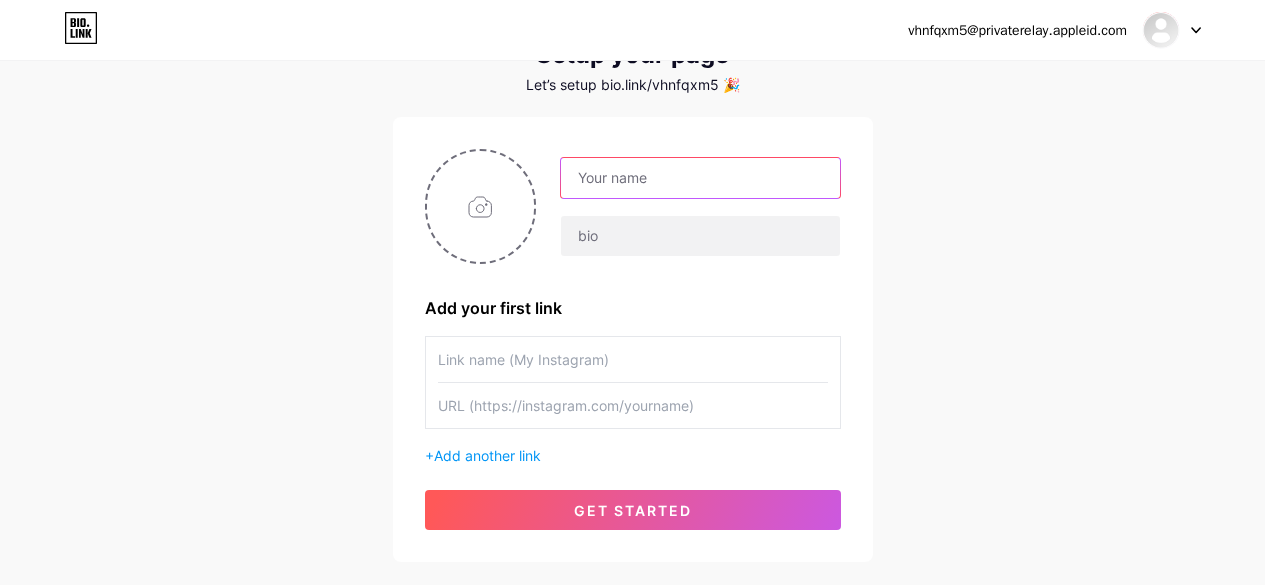 click at bounding box center (700, 178) 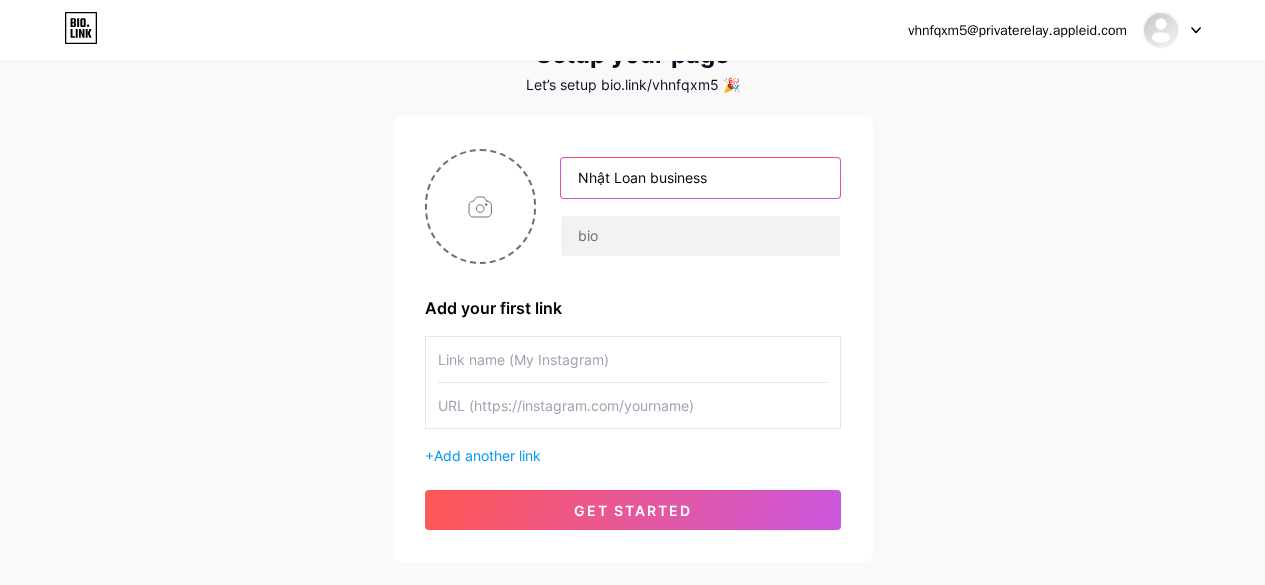 type on "Nhật Loan business" 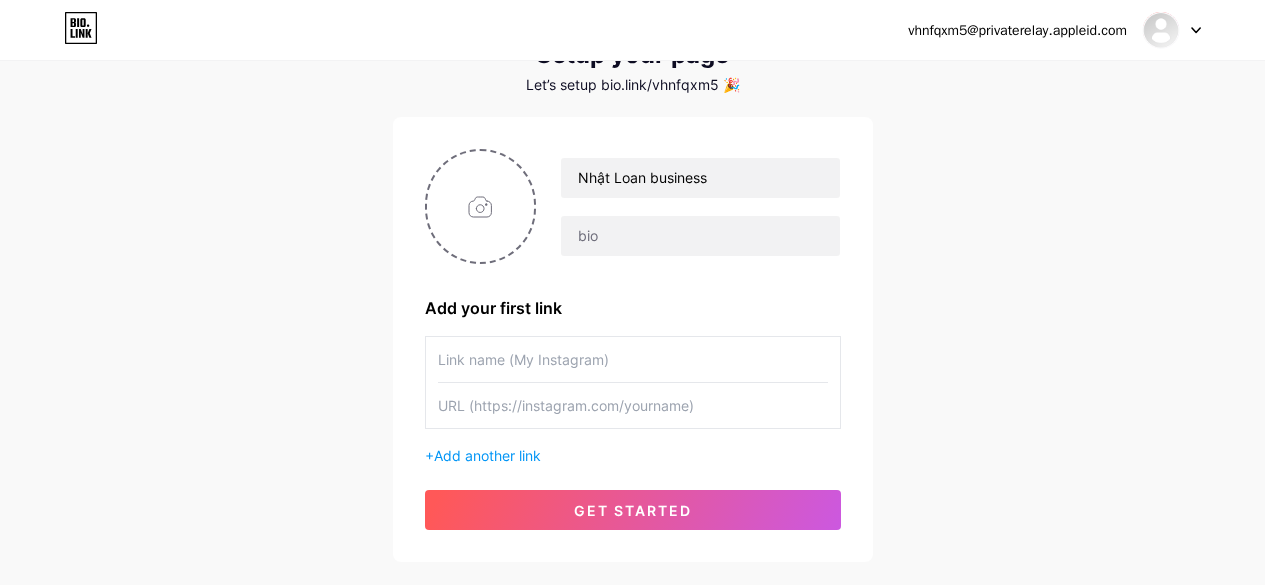 click at bounding box center [633, 359] 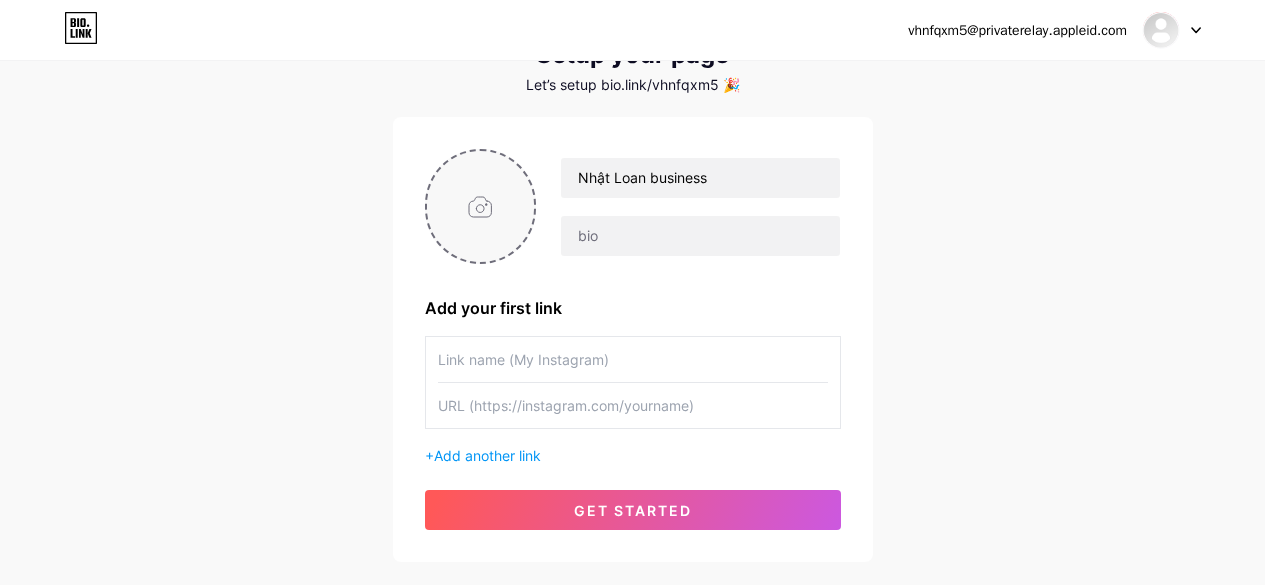 click at bounding box center (481, 206) 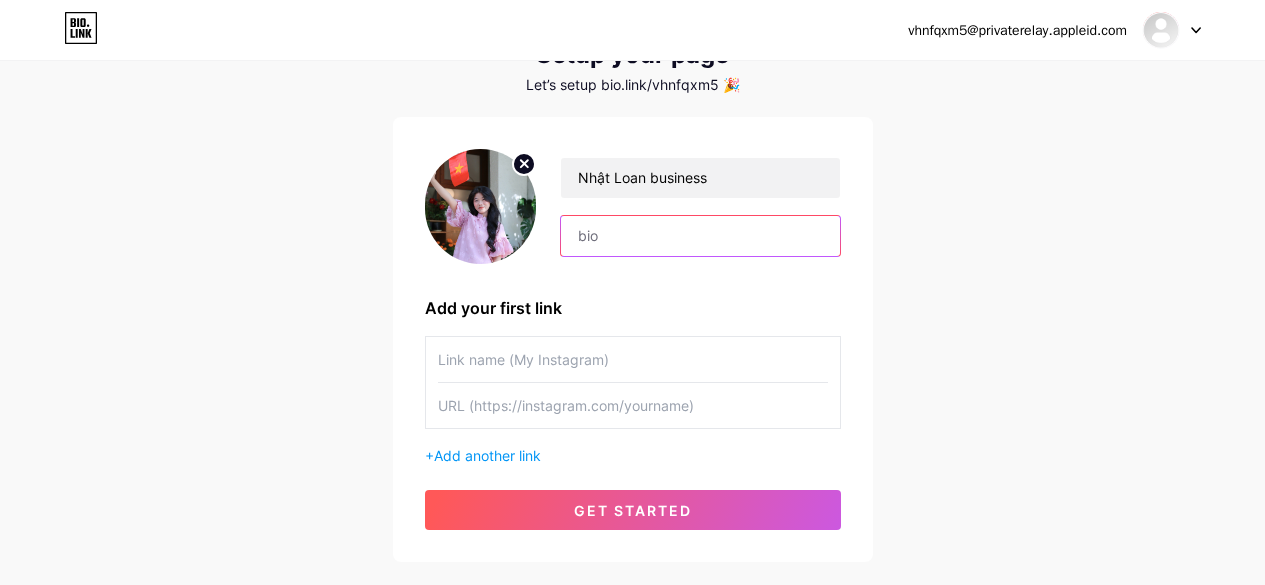 click at bounding box center [700, 236] 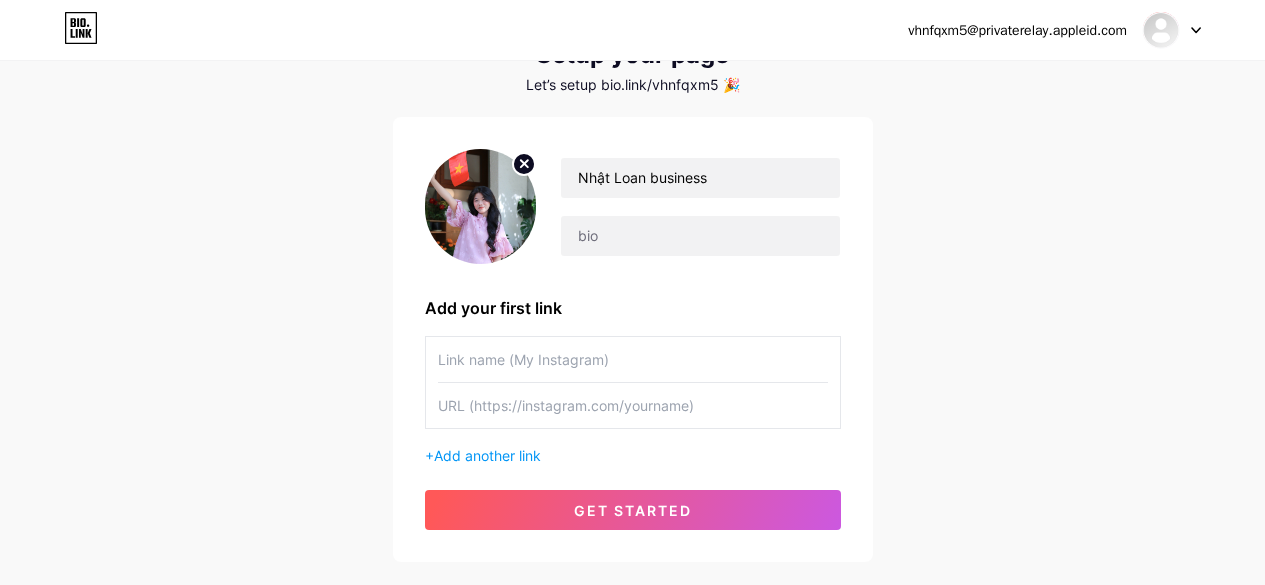 click on "Nhật Loan business         Add your first link
+  Add another link     get started" at bounding box center (633, 339) 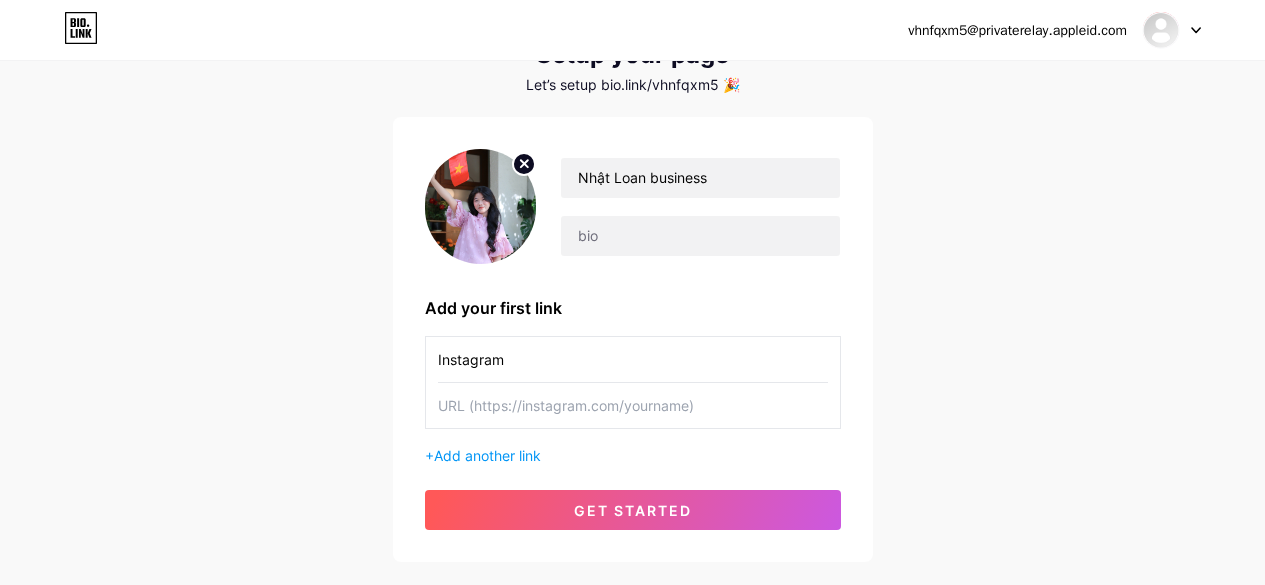 type on "Instagram" 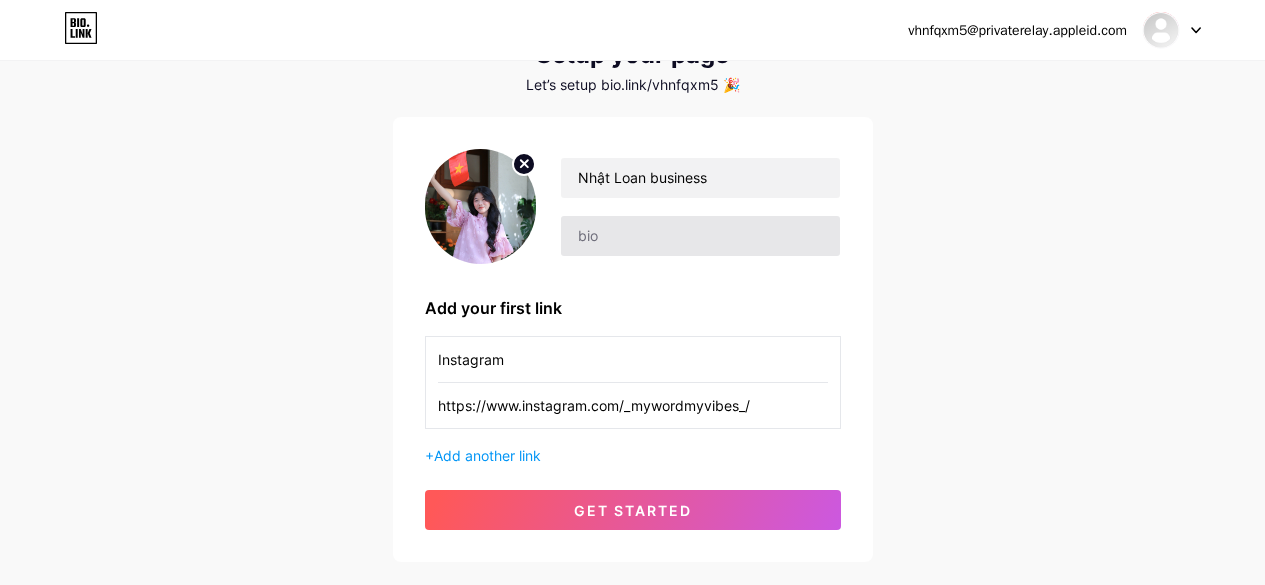 type on "https://www.instagram.com/_mywordmyvibes_/" 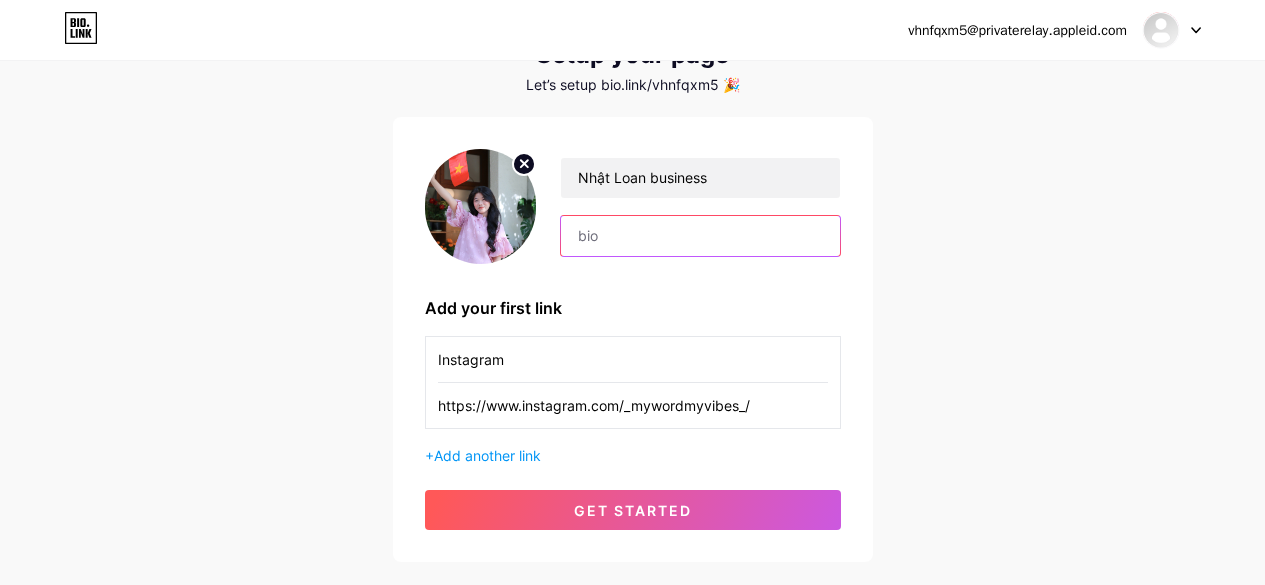 click at bounding box center [700, 236] 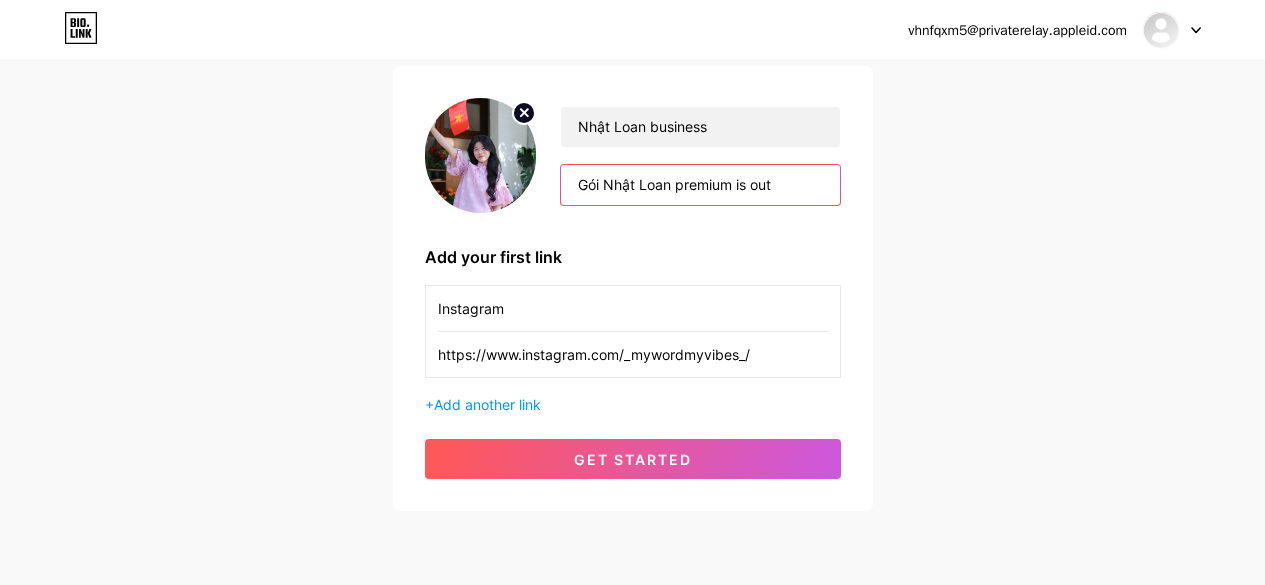 scroll, scrollTop: 139, scrollLeft: 0, axis: vertical 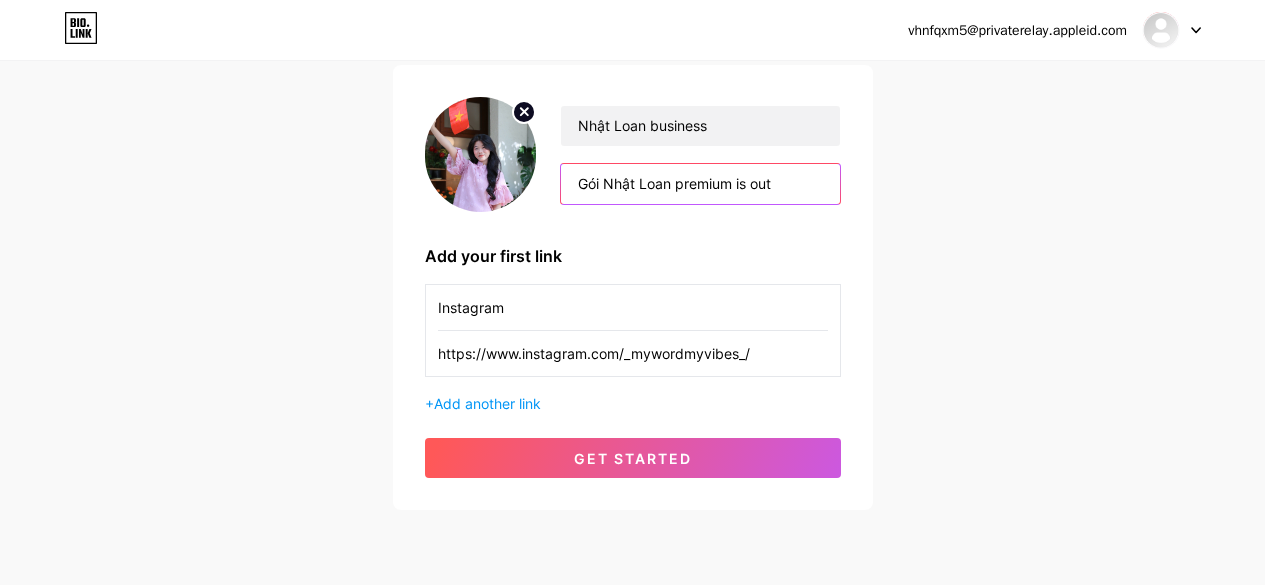 click on "Gói Nhật Loan premium is out" at bounding box center (700, 184) 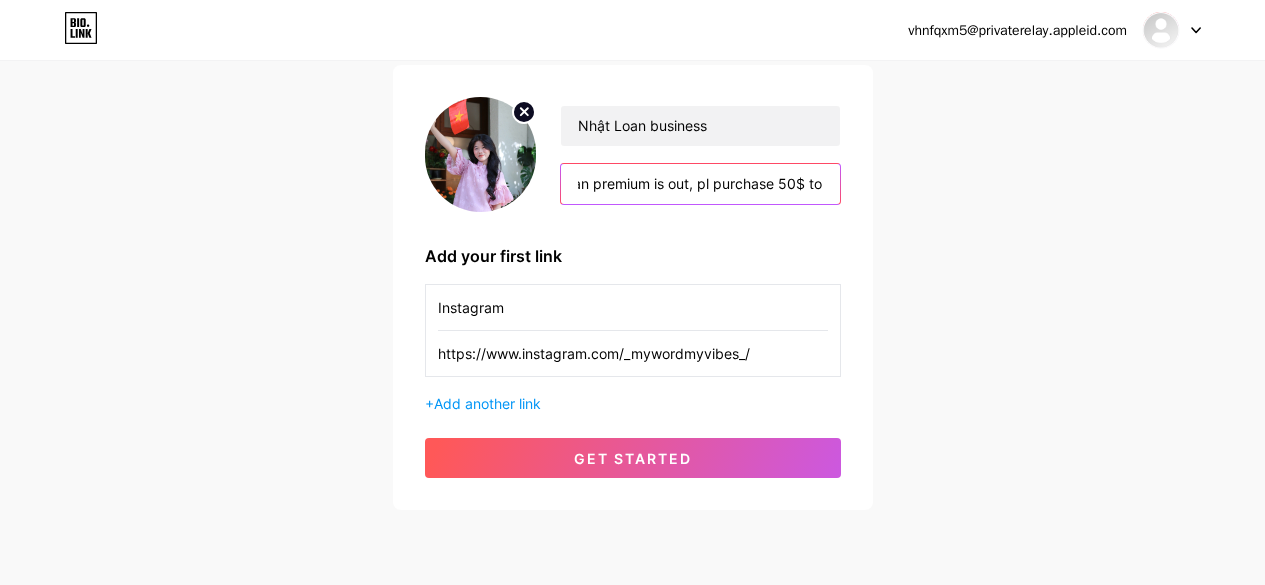 scroll, scrollTop: 0, scrollLeft: 87, axis: horizontal 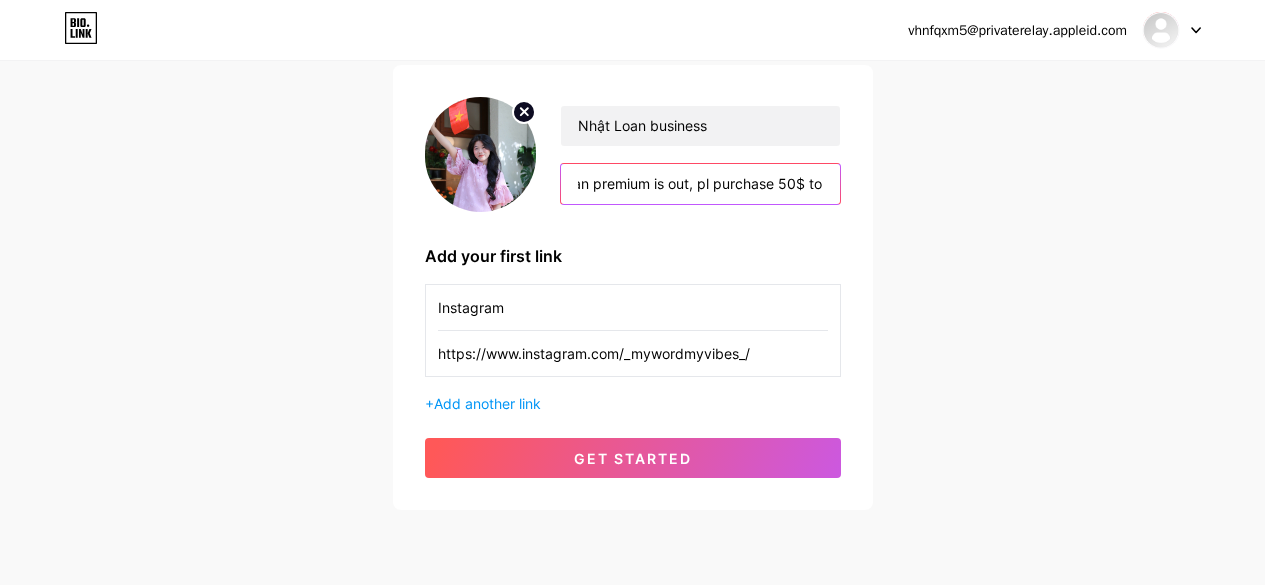 click on "Gói Nhật Loan premium is out, pl purchase 50$ to" at bounding box center [700, 184] 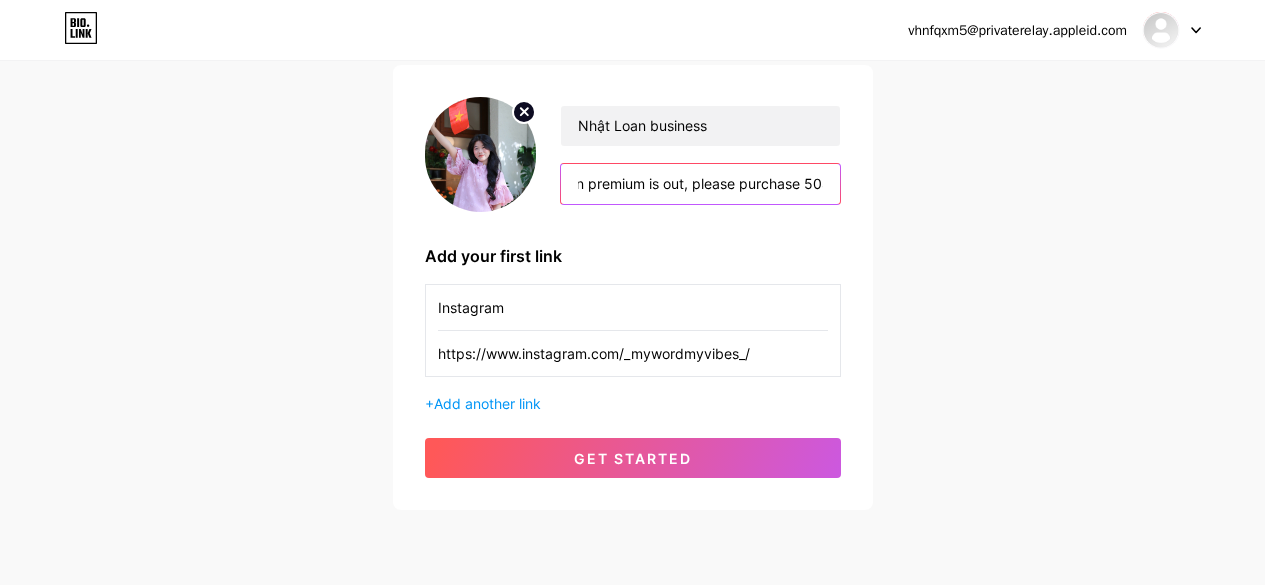 drag, startPoint x: 773, startPoint y: 178, endPoint x: 739, endPoint y: 196, distance: 38.470768 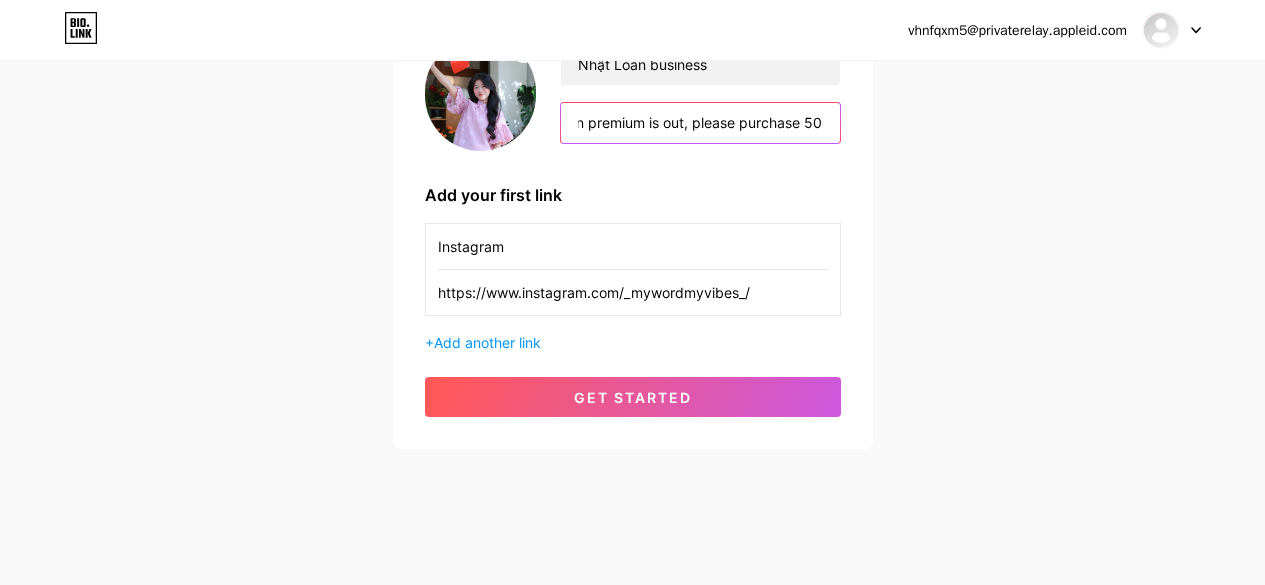 scroll, scrollTop: 208, scrollLeft: 0, axis: vertical 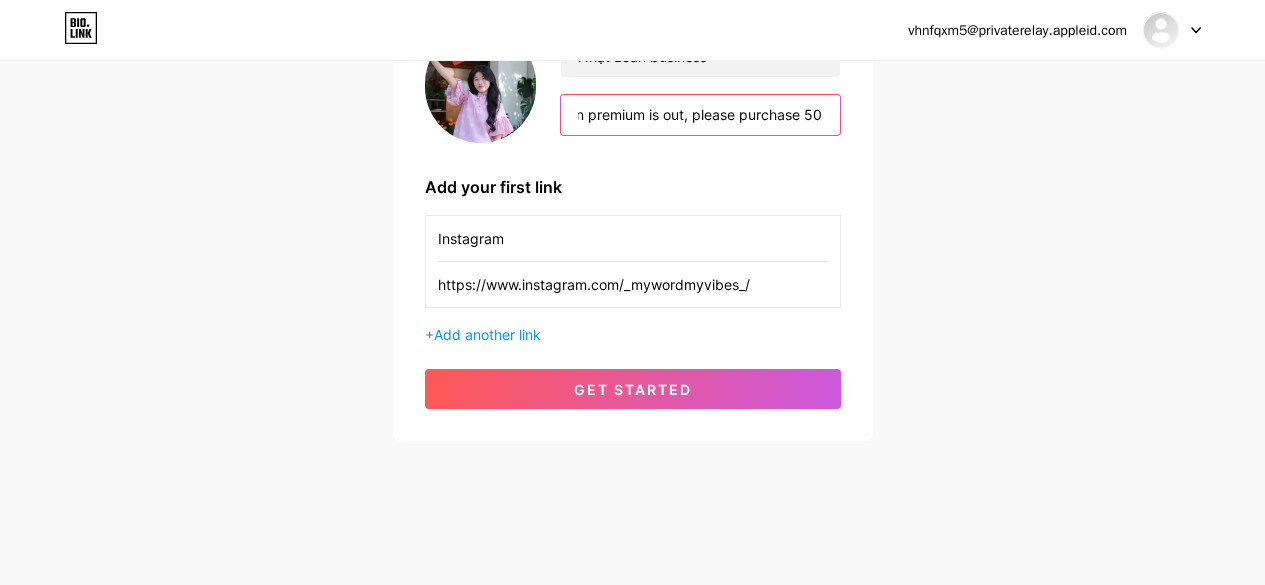 click on "Gói Nhật Loan premium is out, please purchase 50$ to" at bounding box center [700, 115] 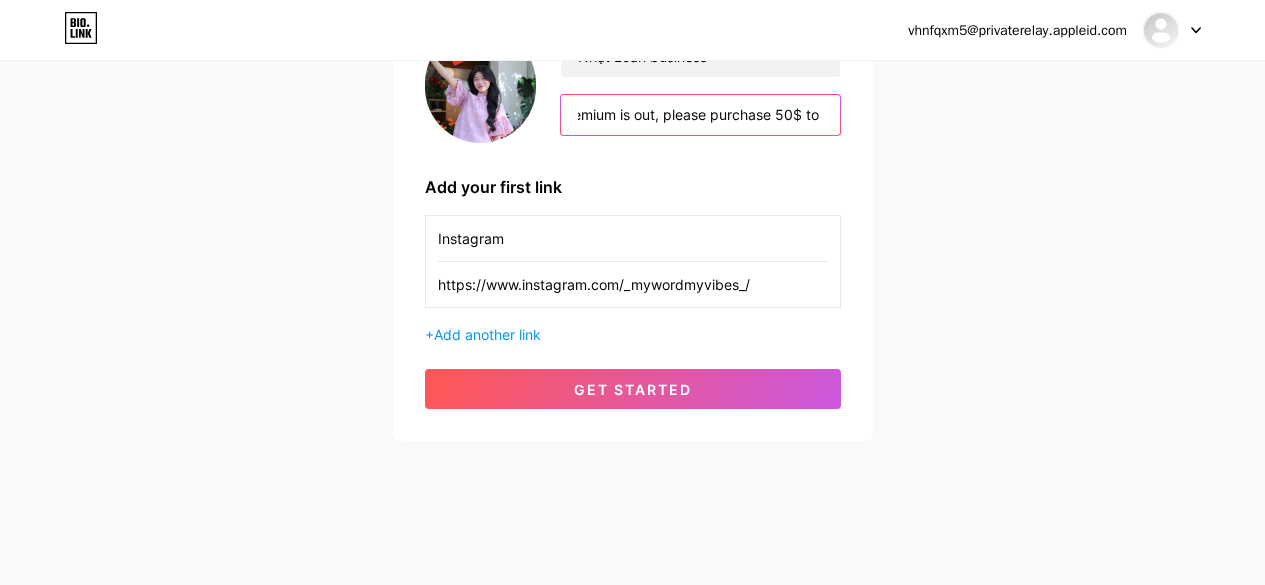 scroll, scrollTop: 0, scrollLeft: 120, axis: horizontal 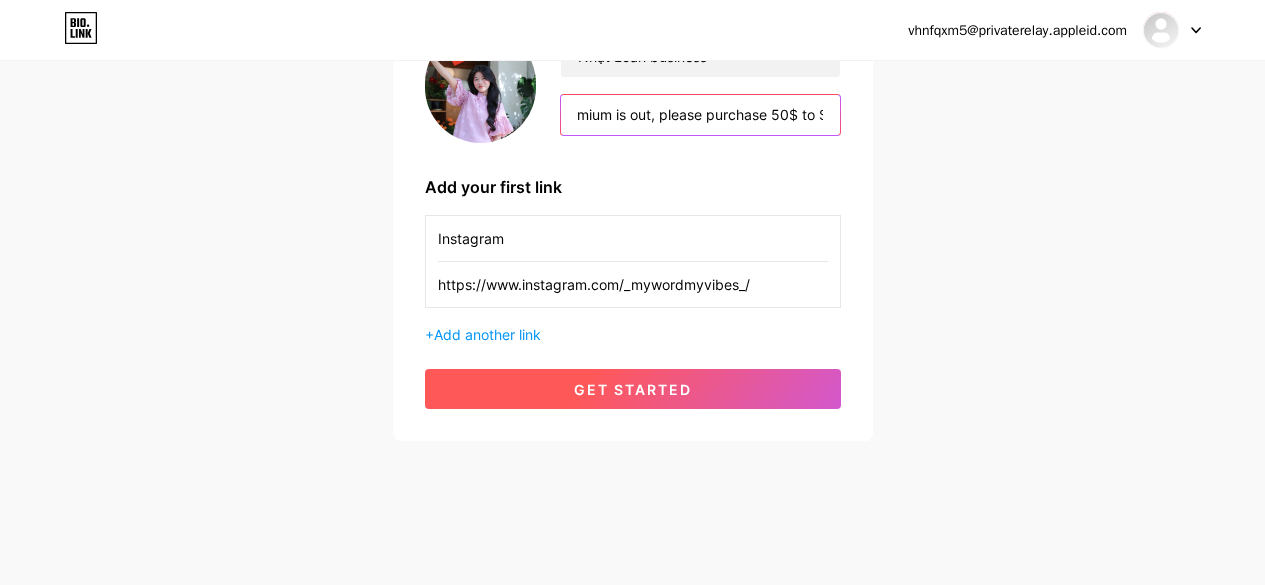 type on "Gói Nhật Loan premium is out, please purchase 50$ to $ to" 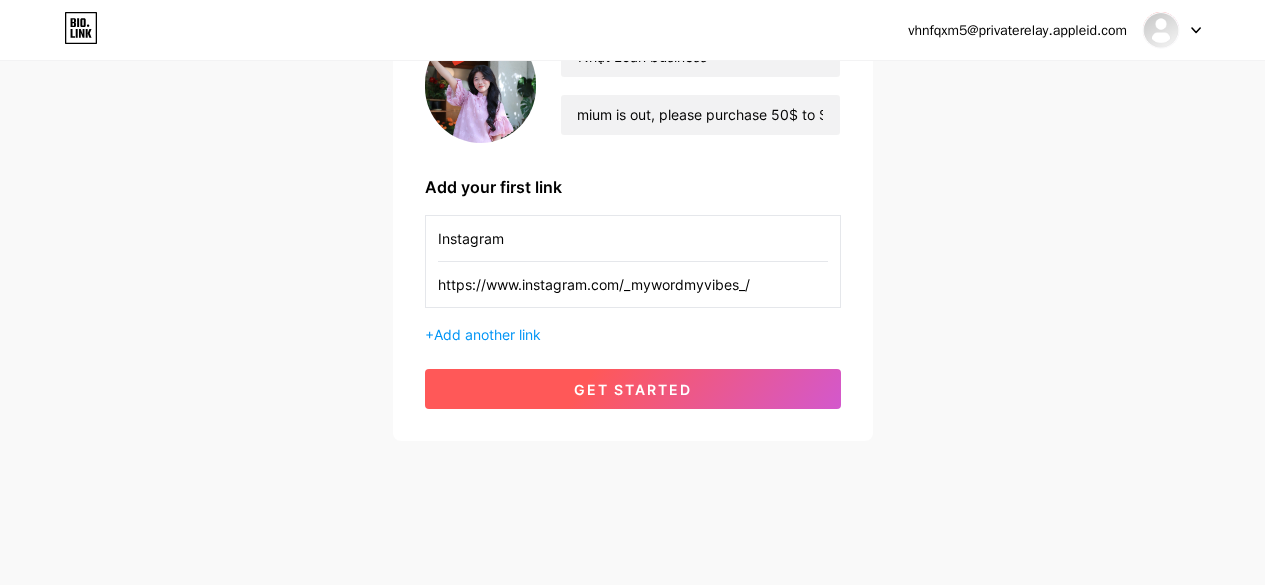 scroll, scrollTop: 0, scrollLeft: 0, axis: both 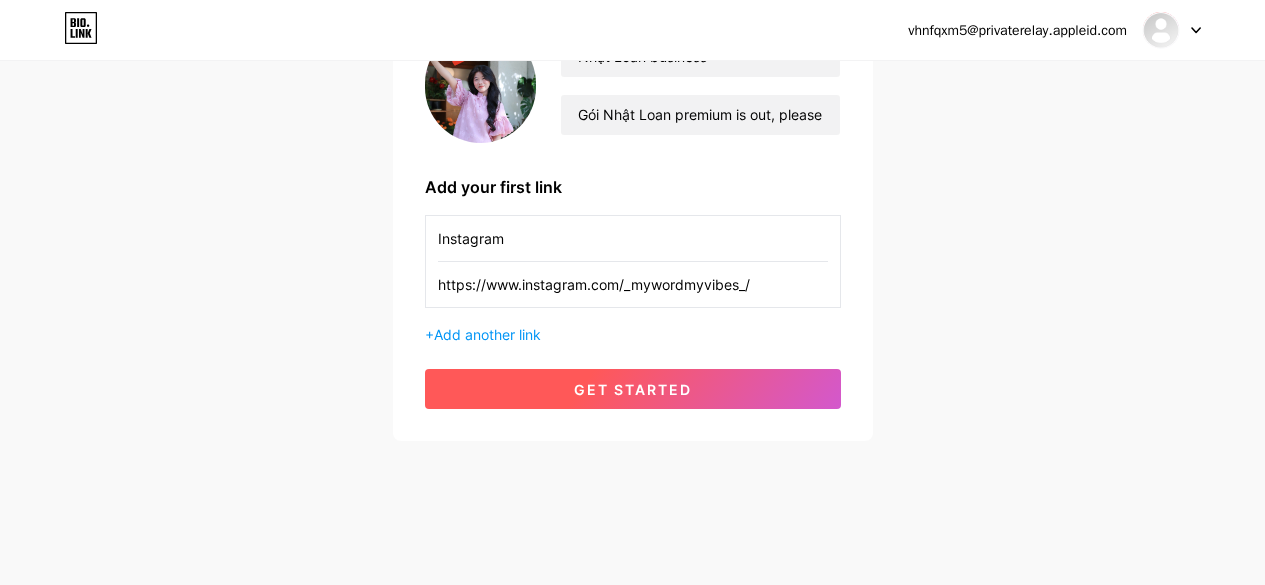 click on "get started" at bounding box center [633, 389] 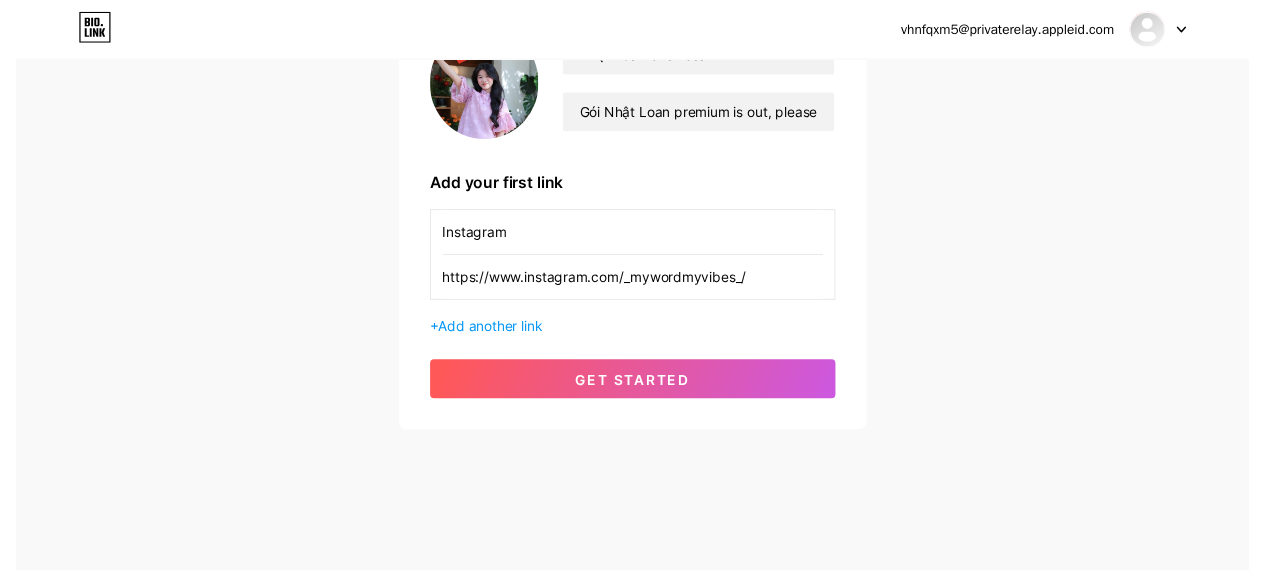 scroll, scrollTop: 0, scrollLeft: 0, axis: both 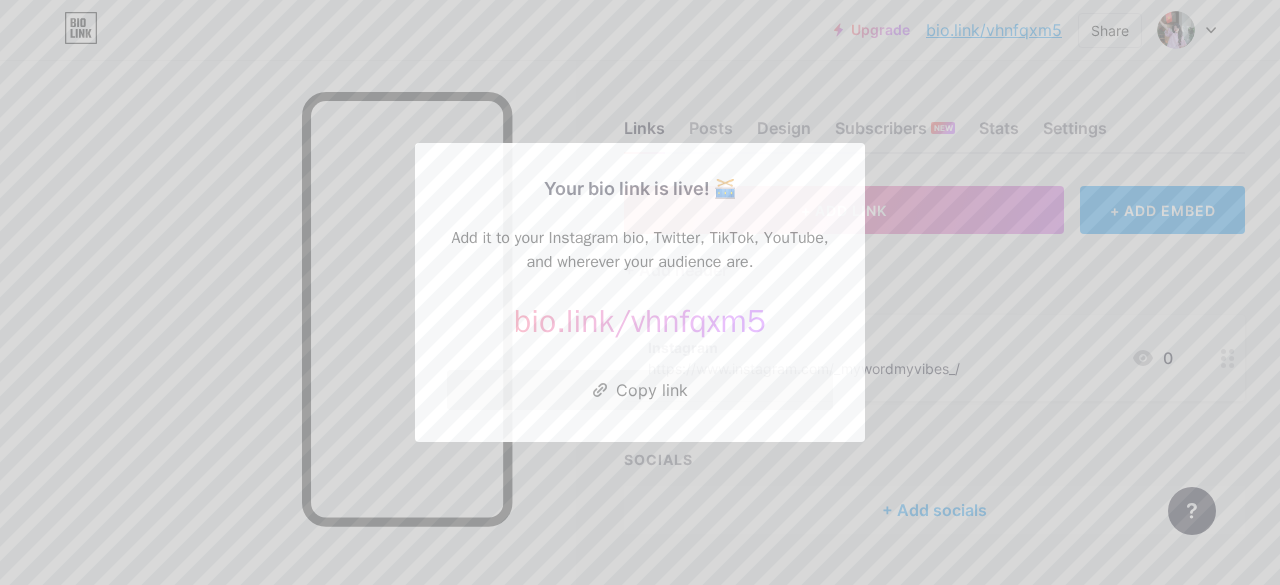 click at bounding box center [640, 292] 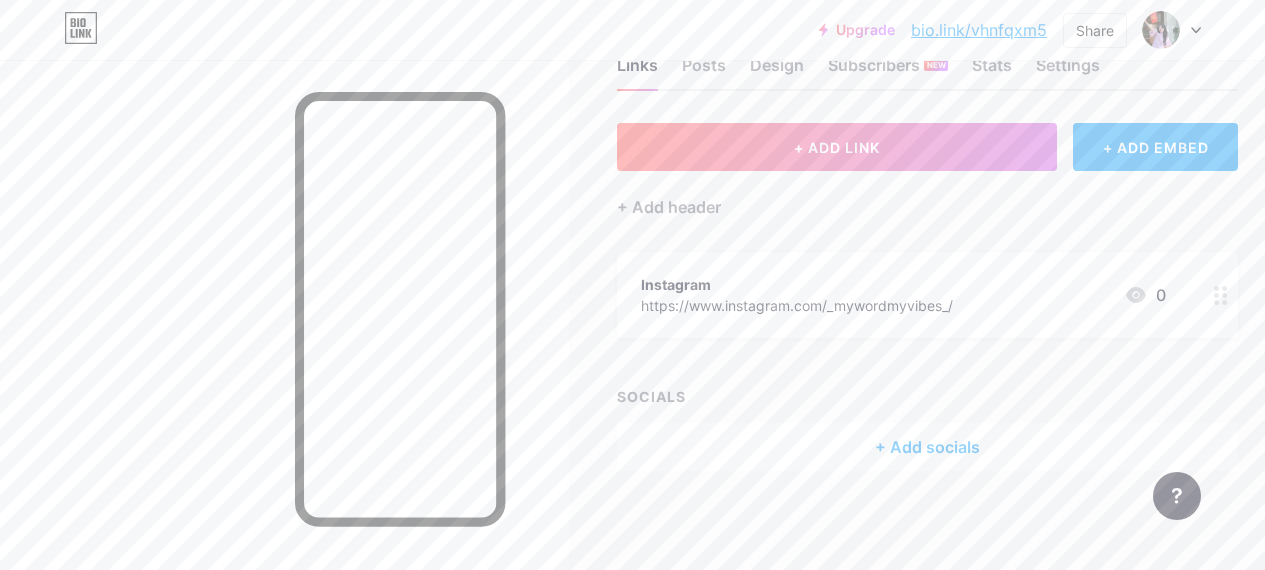 scroll, scrollTop: 0, scrollLeft: 0, axis: both 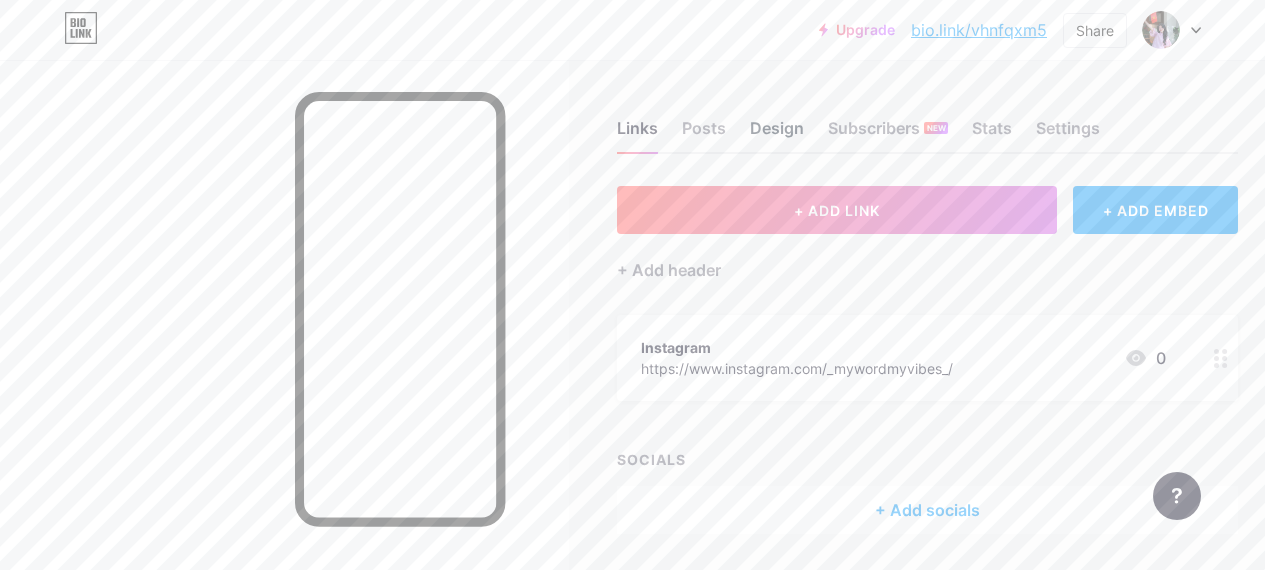 click on "Design" at bounding box center [777, 134] 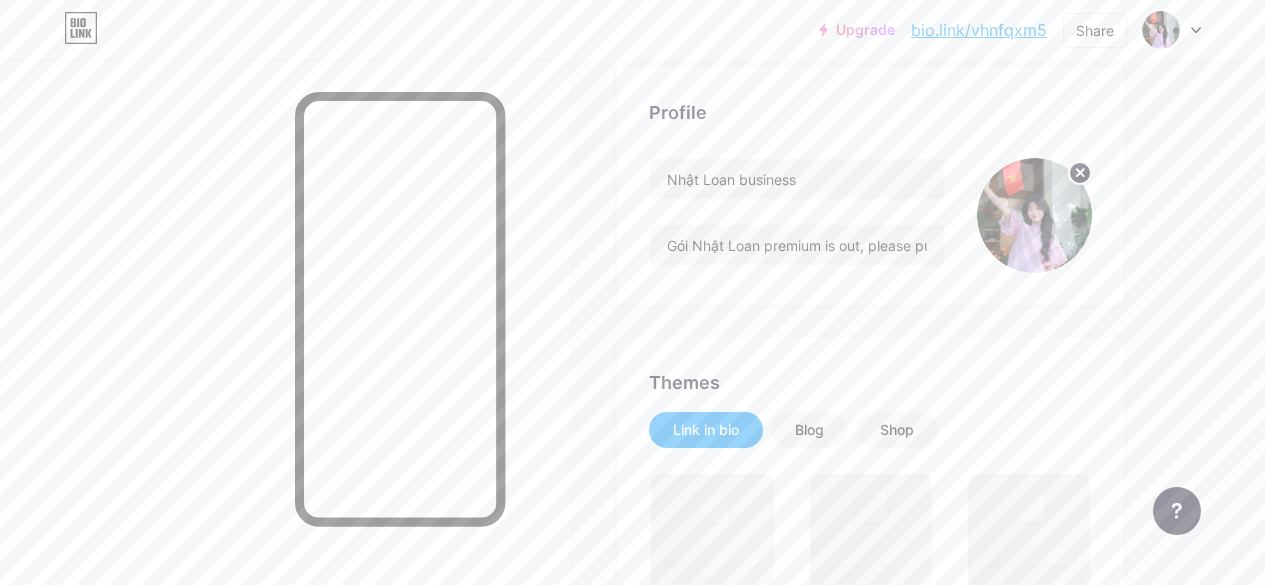 scroll, scrollTop: 118, scrollLeft: 0, axis: vertical 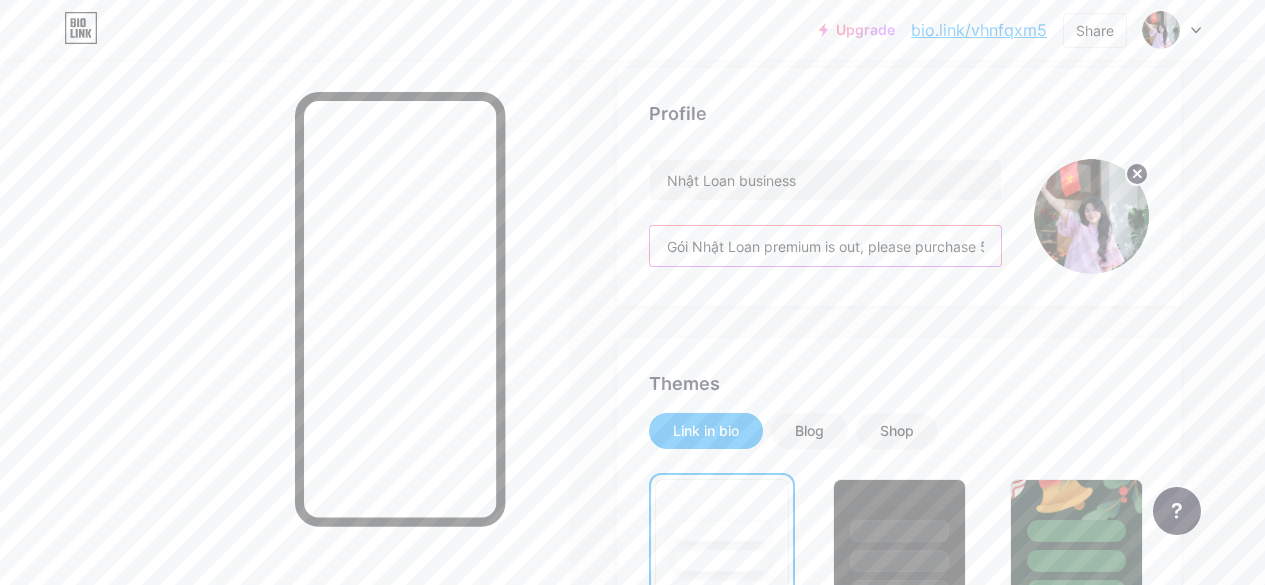 click on "Gói Nhật Loan premium is out, please purchase 50$ to $ to" at bounding box center (825, 246) 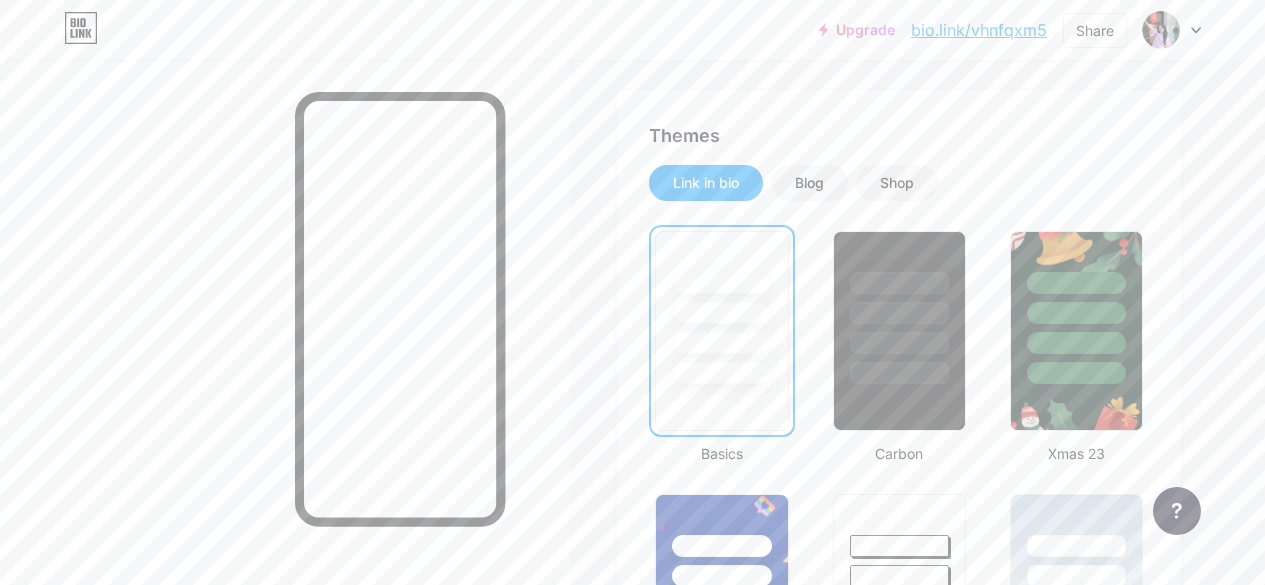 scroll, scrollTop: 0, scrollLeft: 0, axis: both 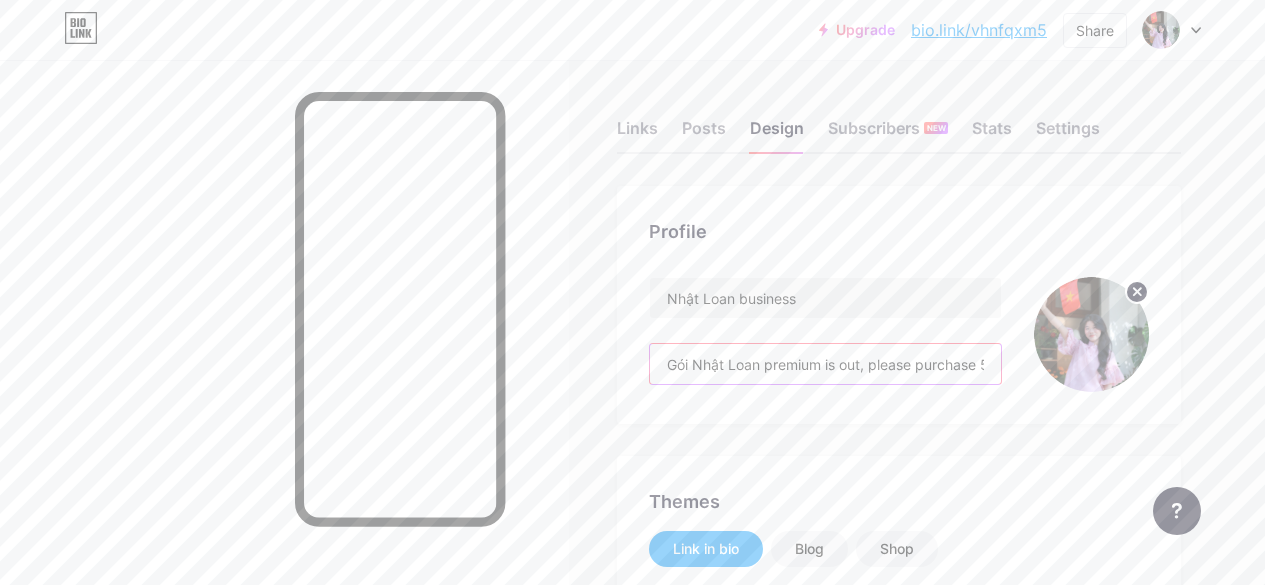 click on "Gói Nhật Loan premium is out, please purchase 50$ to $ to" at bounding box center (825, 364) 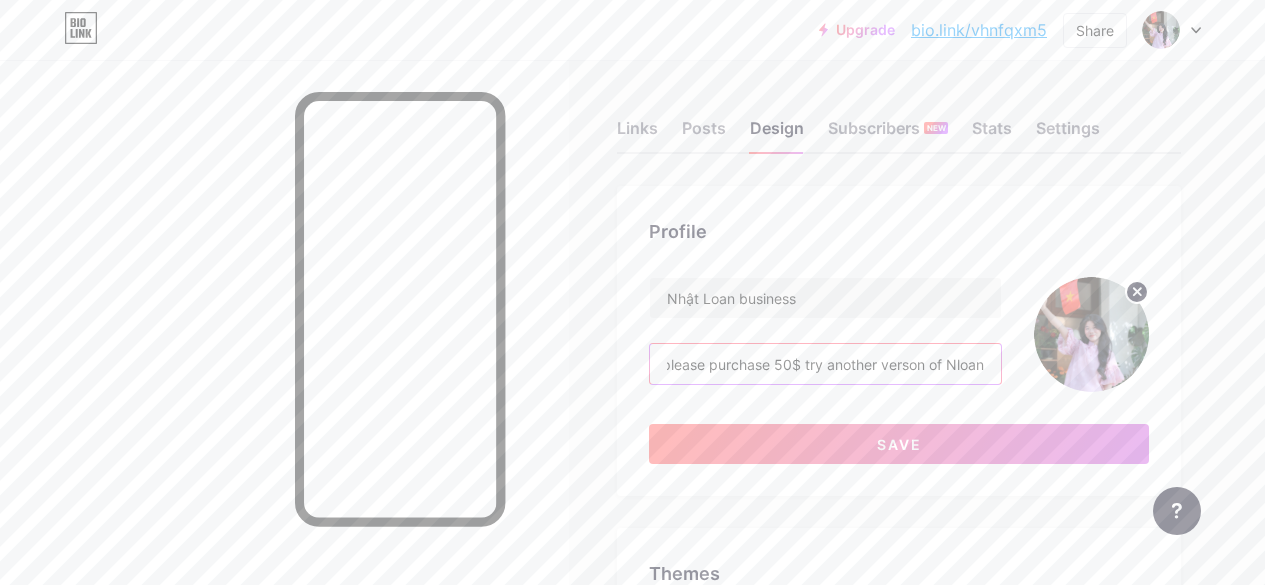 scroll, scrollTop: 0, scrollLeft: 217, axis: horizontal 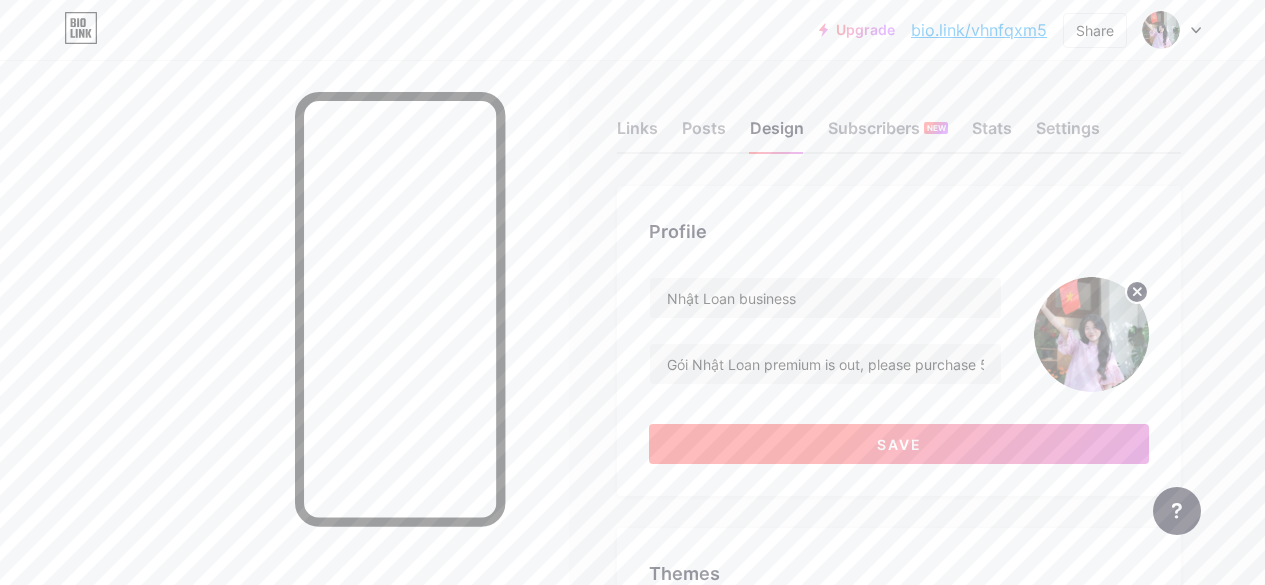 click on "Save" at bounding box center [899, 444] 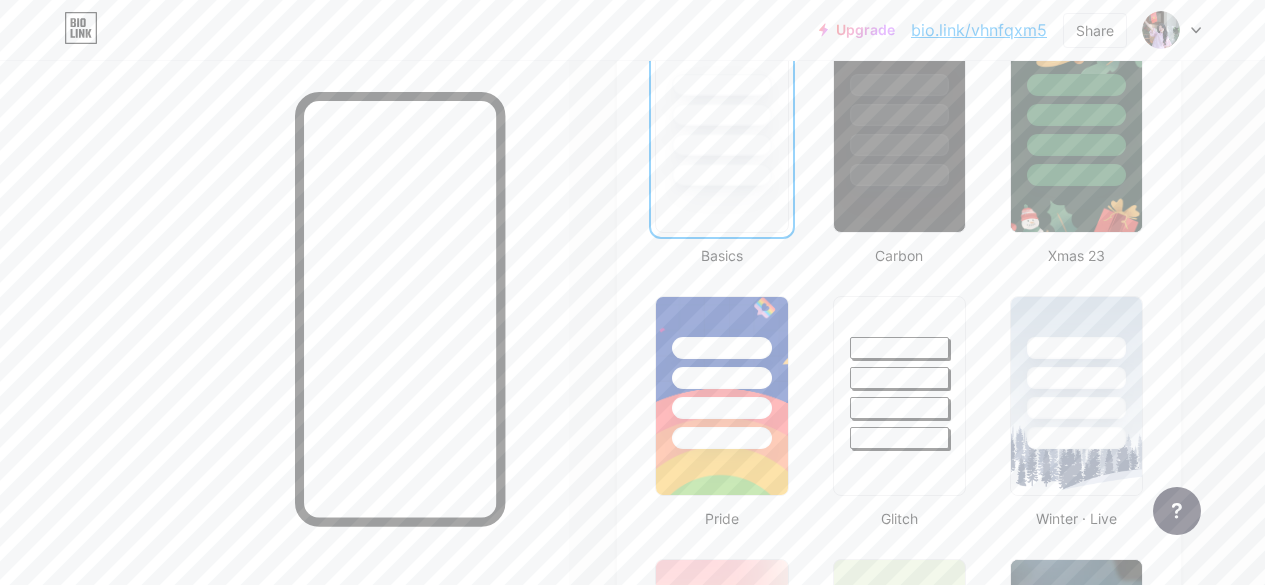scroll, scrollTop: 865, scrollLeft: 0, axis: vertical 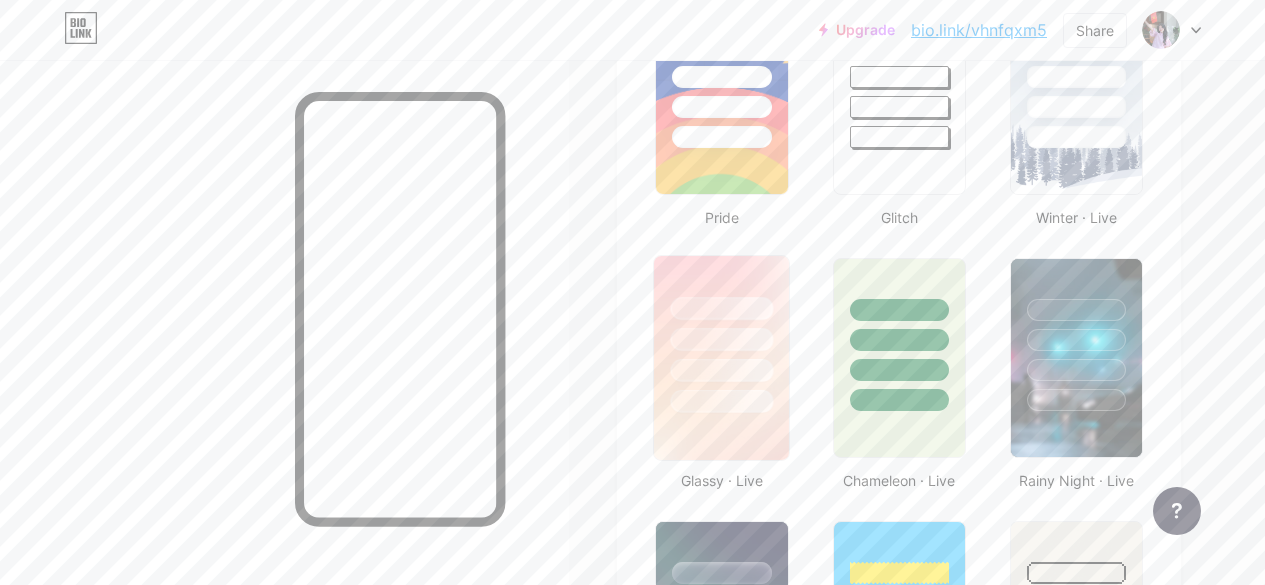 click at bounding box center [722, 308] 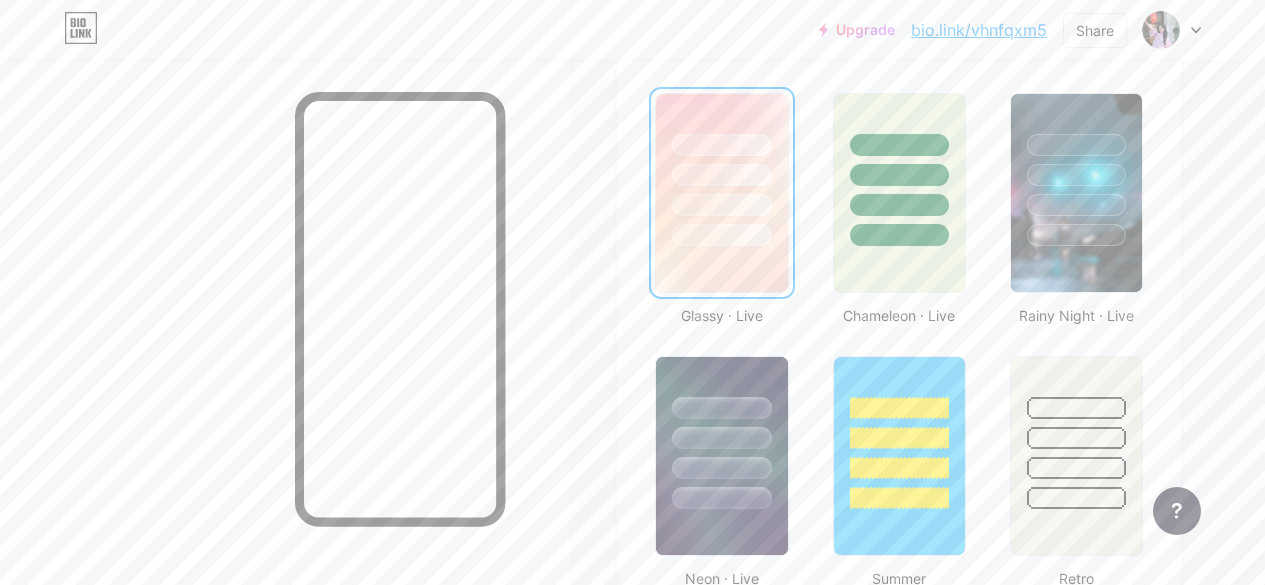 scroll, scrollTop: 1040, scrollLeft: 0, axis: vertical 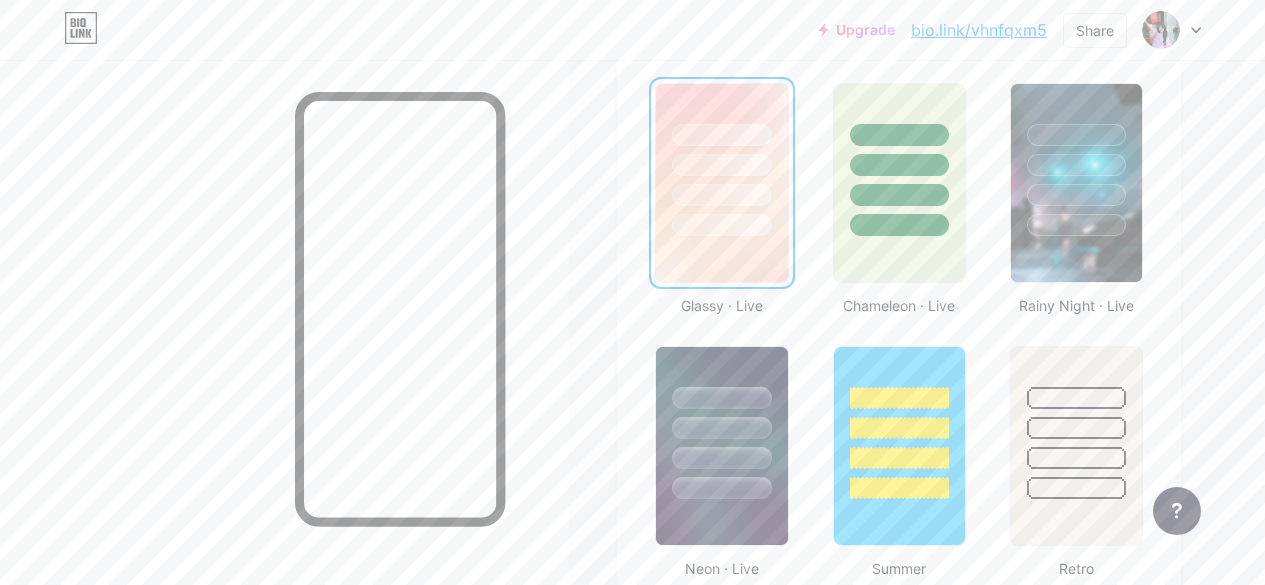 drag, startPoint x: 1011, startPoint y: 28, endPoint x: 696, endPoint y: 45, distance: 315.4584 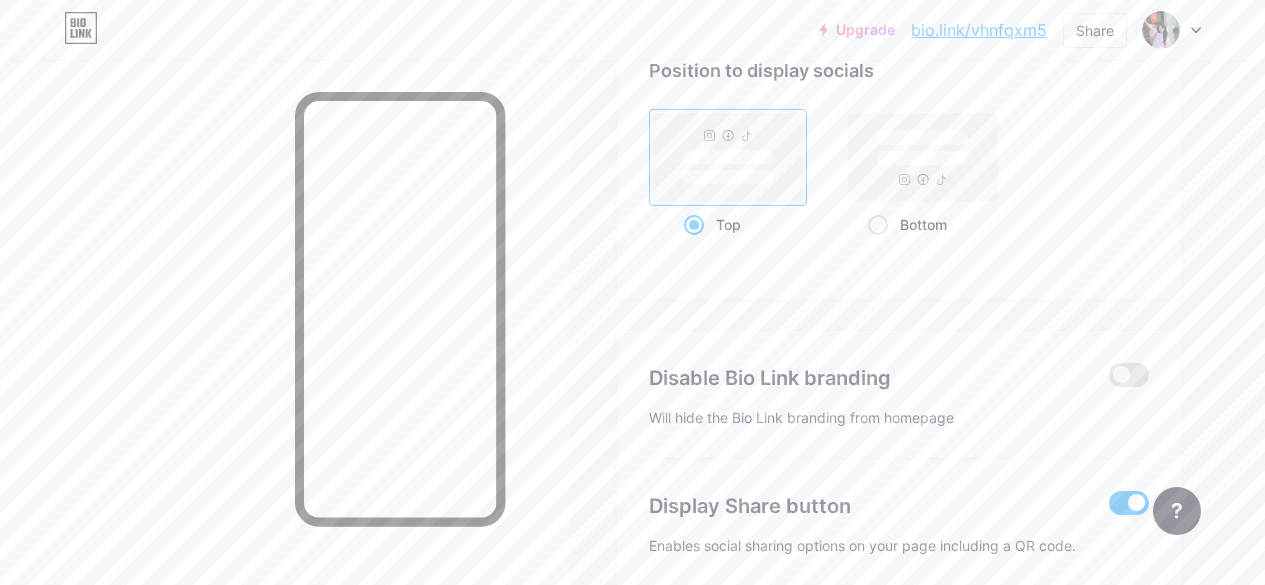 scroll, scrollTop: 2709, scrollLeft: 0, axis: vertical 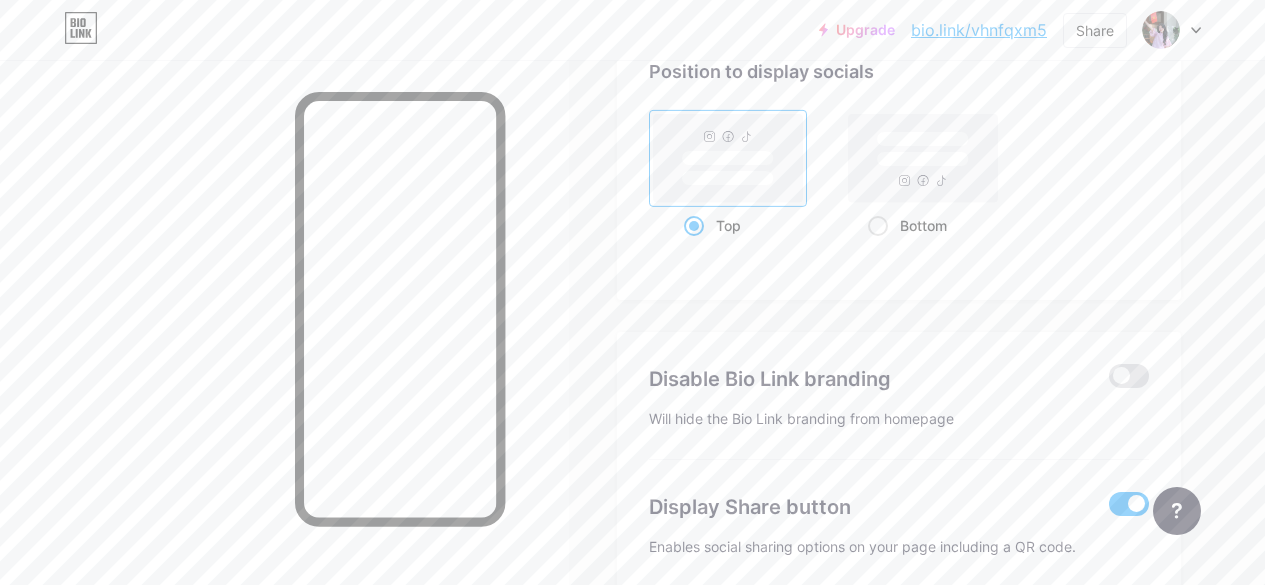 click on "Position to display socials                 Top                     Bottom" at bounding box center (899, 163) 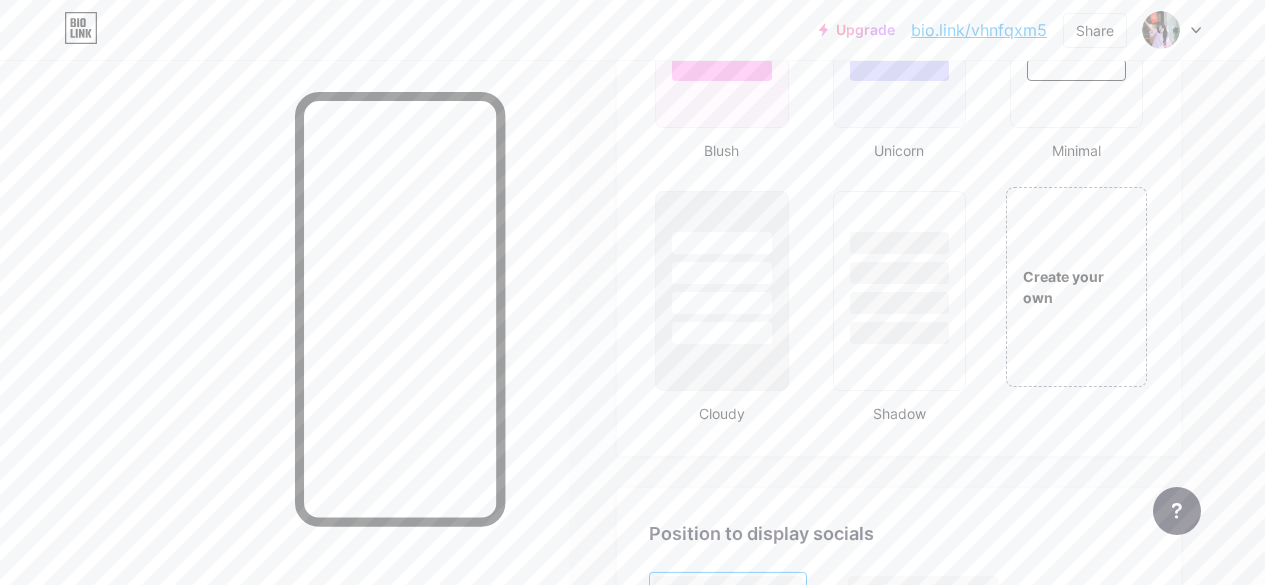 scroll, scrollTop: 2240, scrollLeft: 0, axis: vertical 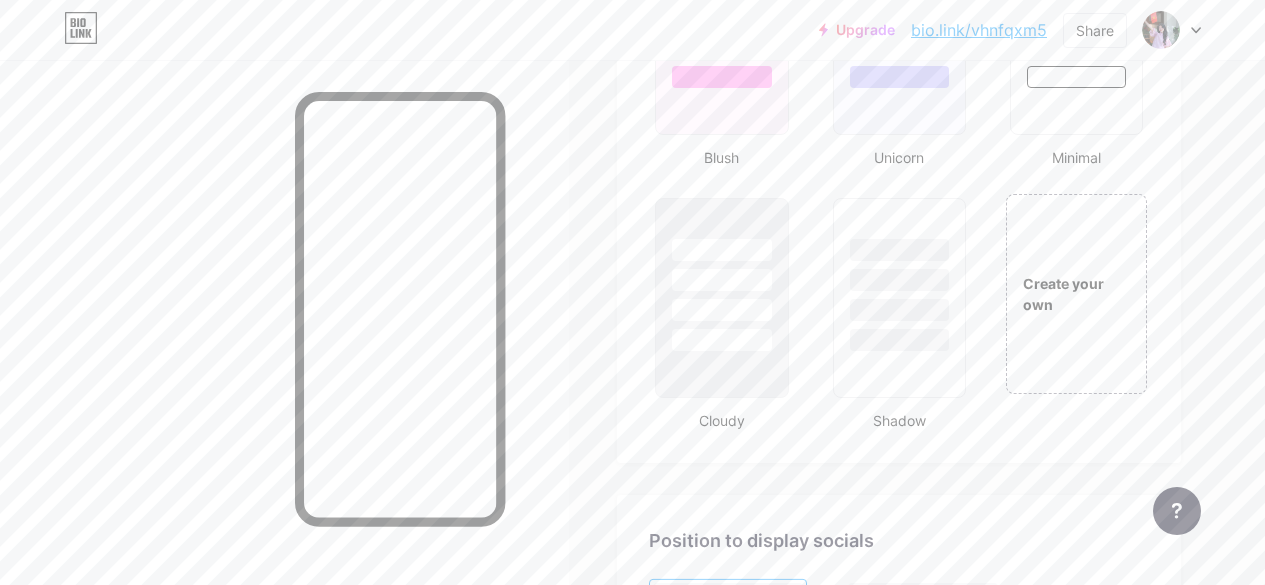 click on "bio.link/vhnfqxm5" at bounding box center (979, 30) 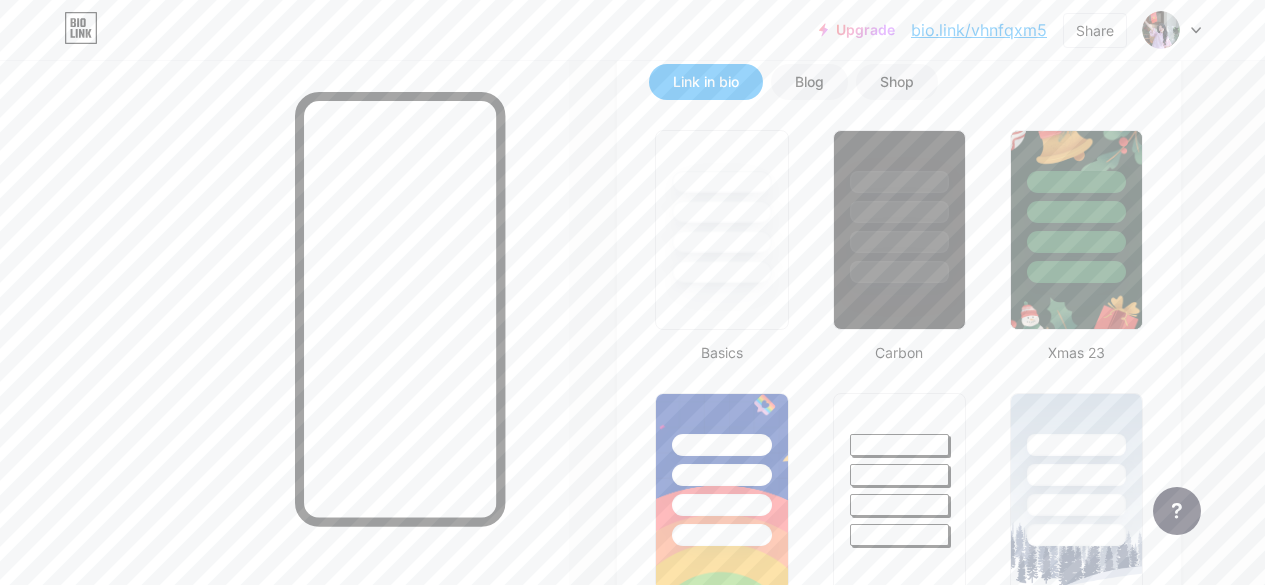 scroll, scrollTop: 0, scrollLeft: 0, axis: both 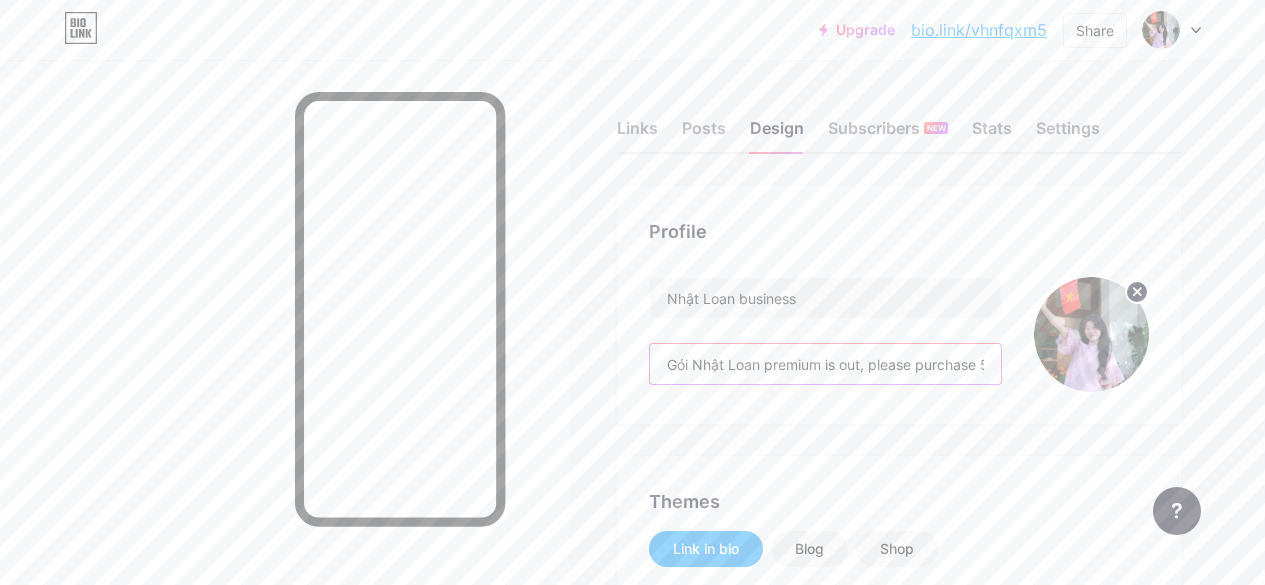 click on "Gói Nhật Loan premium is out, please purchase 50$ try another verson of Nloan" at bounding box center [825, 364] 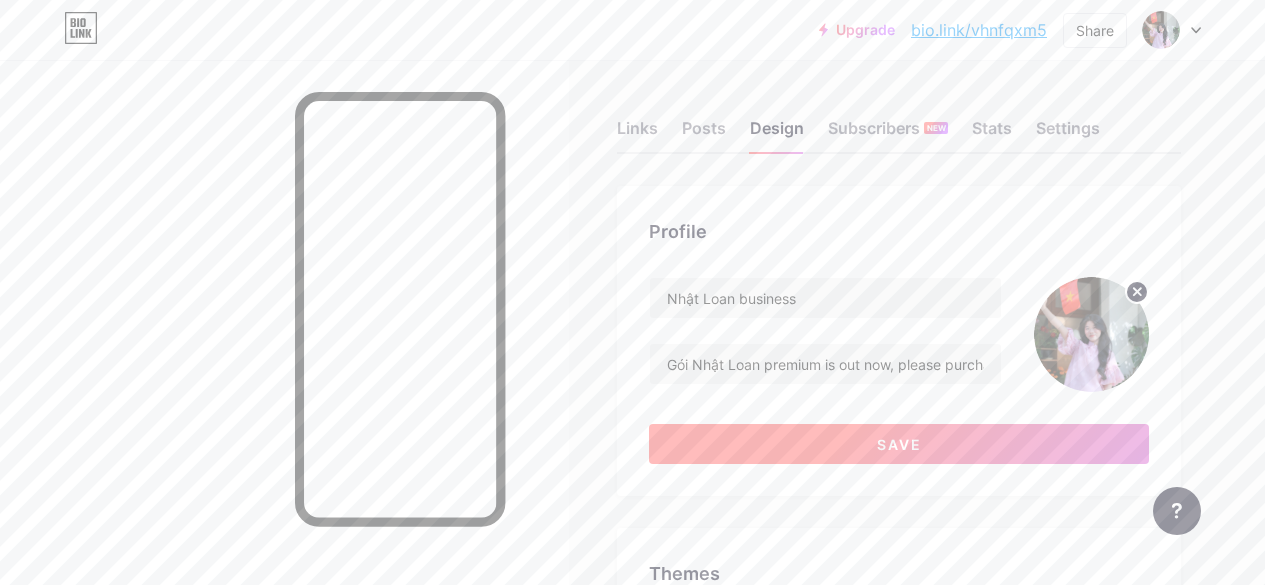 click on "Save" at bounding box center (899, 444) 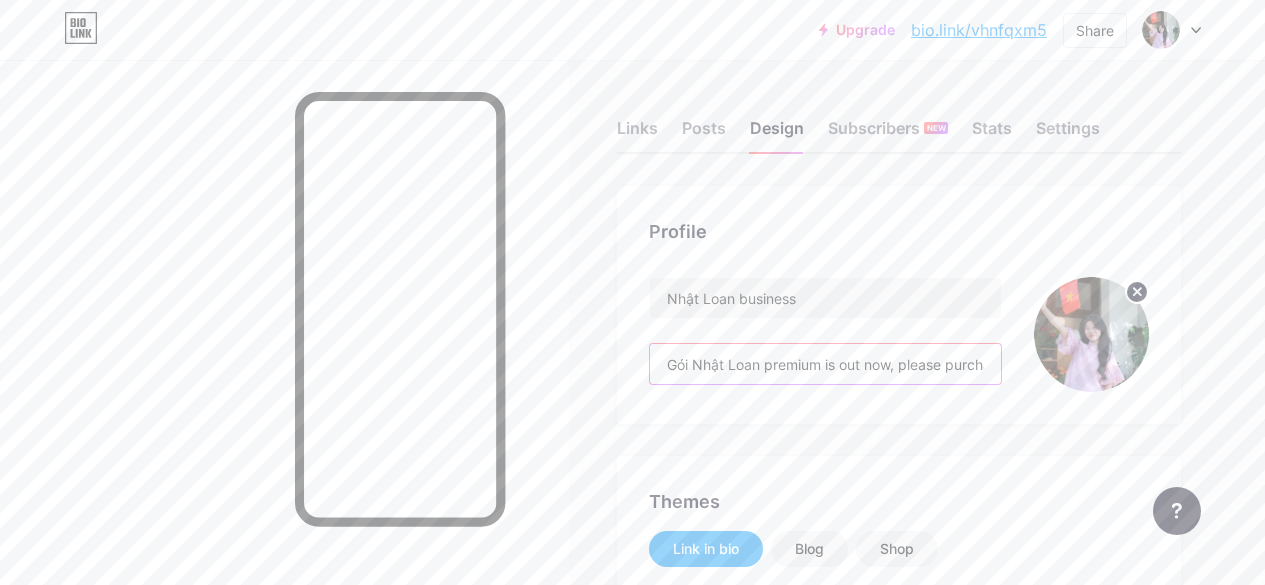 click on "Gói Nhật Loan premium is out now, please purchase 50$ try another verson of Nloan" at bounding box center [825, 364] 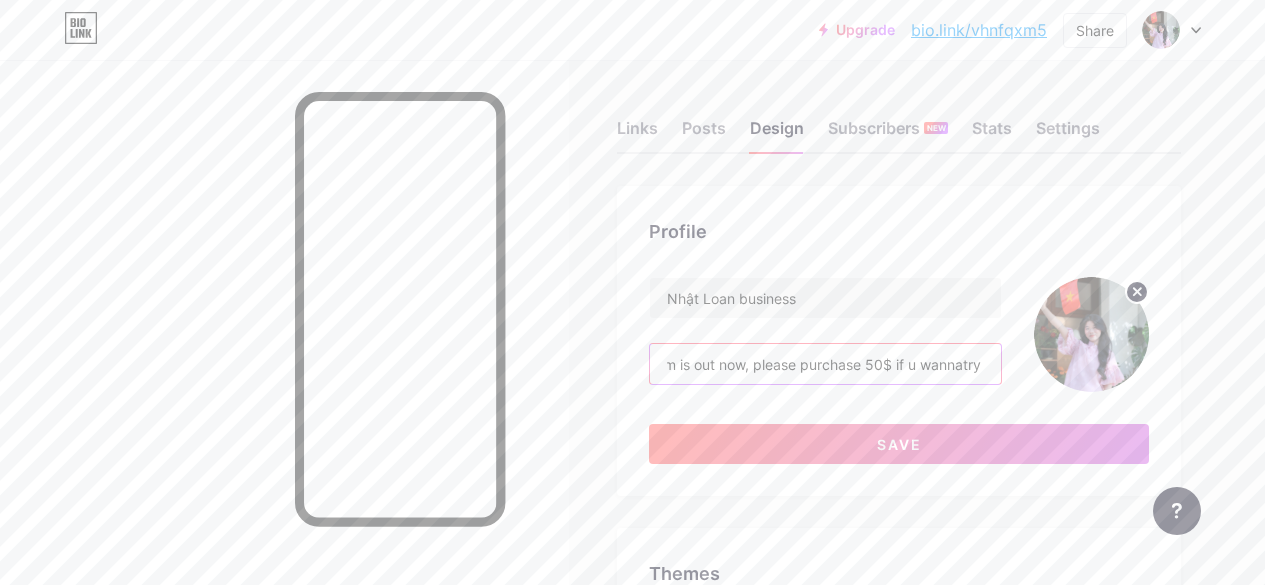 scroll, scrollTop: 0, scrollLeft: 316, axis: horizontal 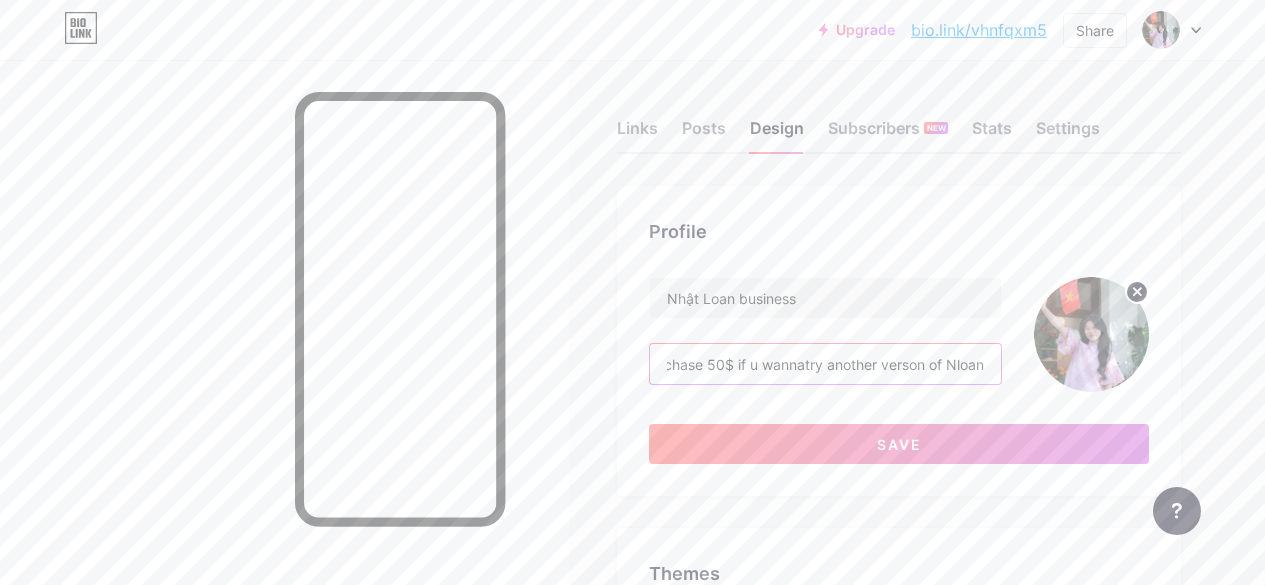 click on "Gói Nhật Loan premium is out now, please purchase 50$ if u wannatry another verson of Nloan" at bounding box center (825, 364) 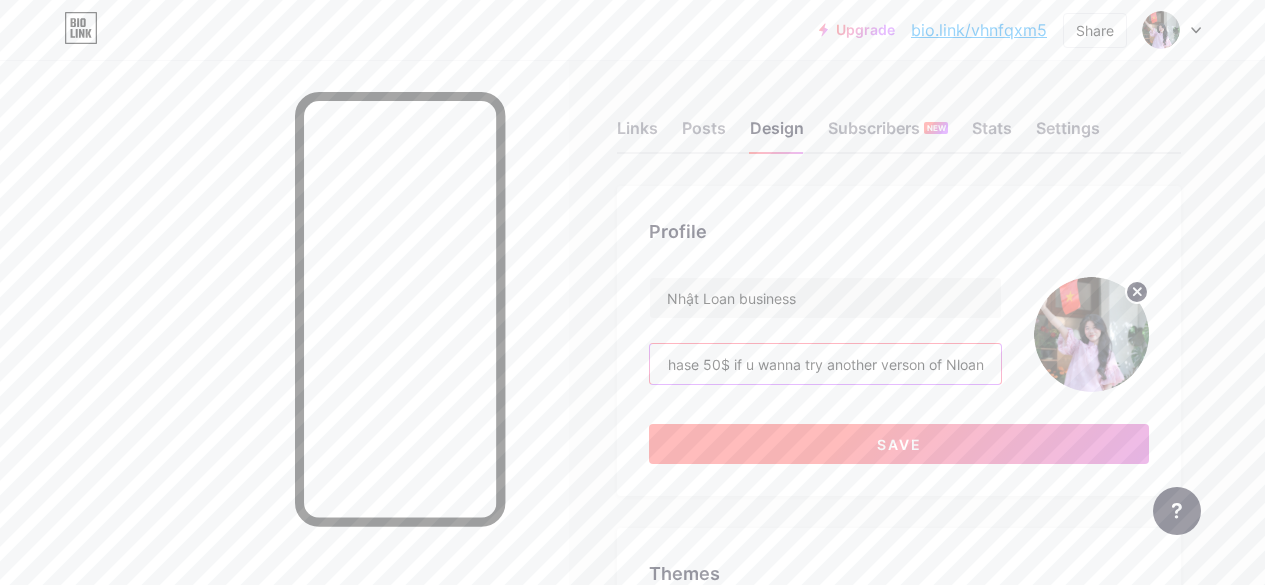 type on "Gói Nhật Loan premium is out now, please purchase 50$ if u wanna try another verson of Nloan" 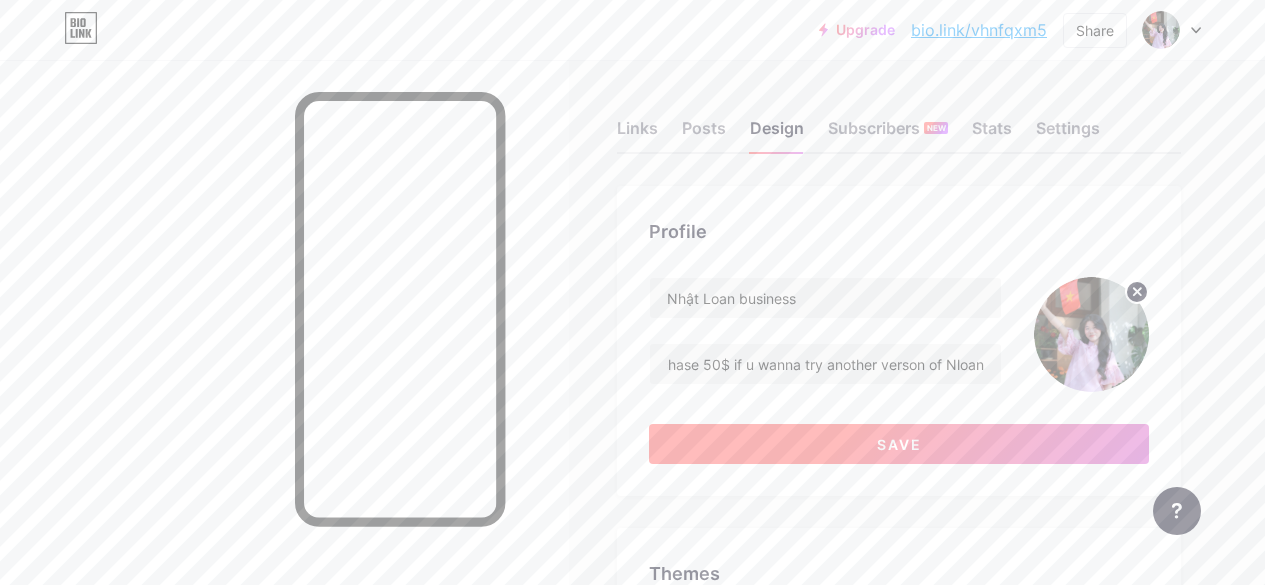scroll, scrollTop: 0, scrollLeft: 0, axis: both 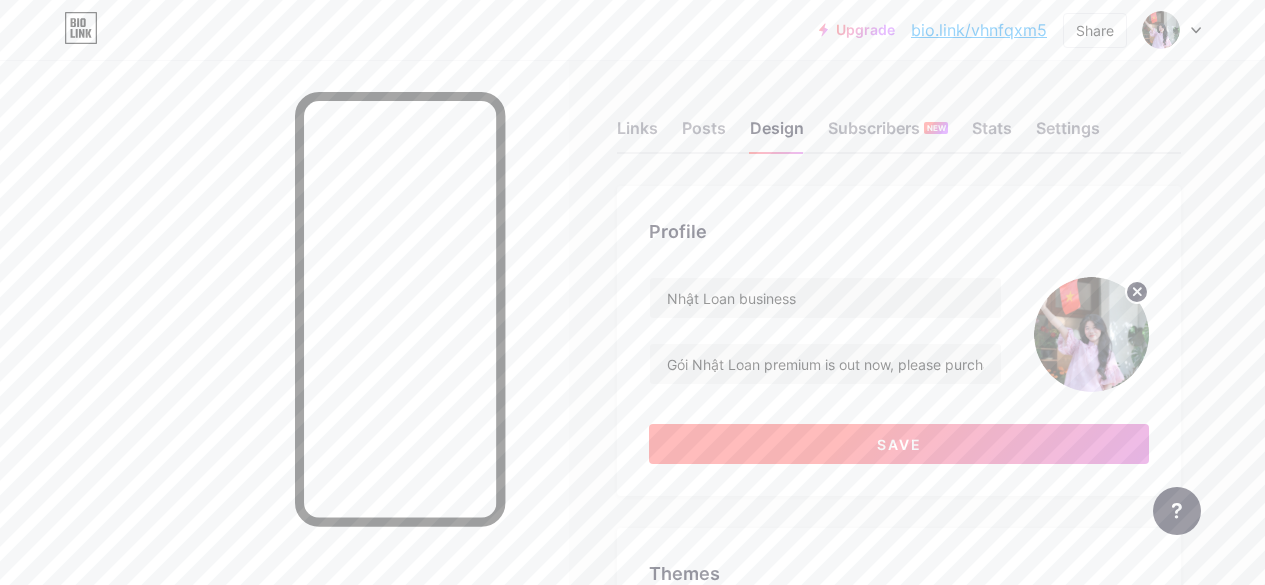 click on "Save" at bounding box center [899, 444] 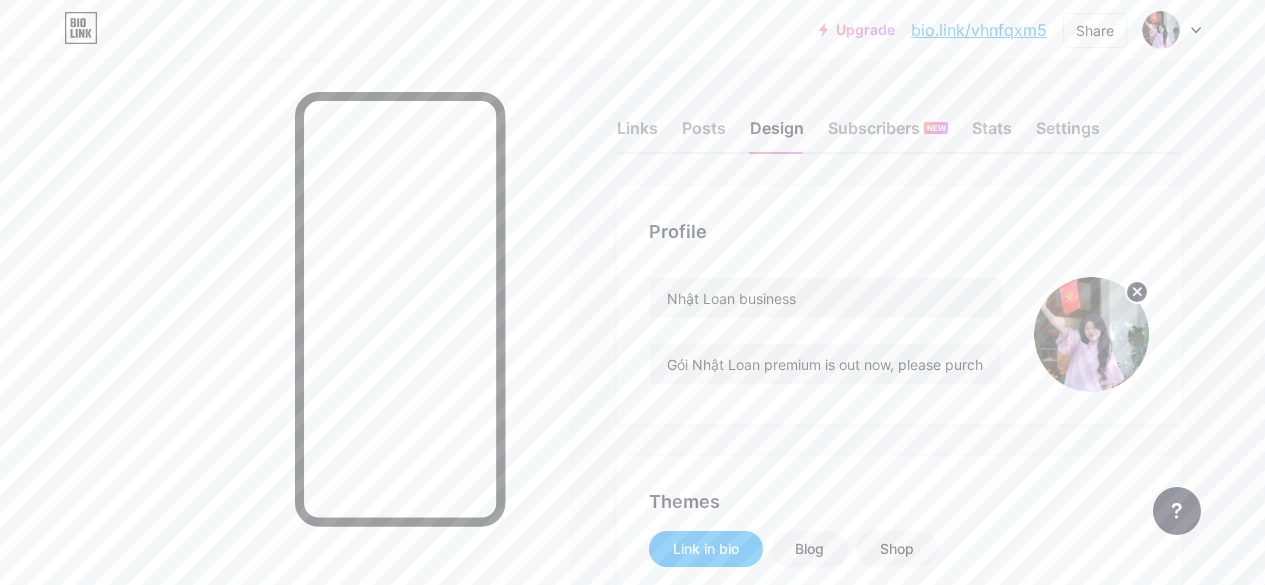 click on "bio.link/vhnfqxm5" at bounding box center (979, 30) 